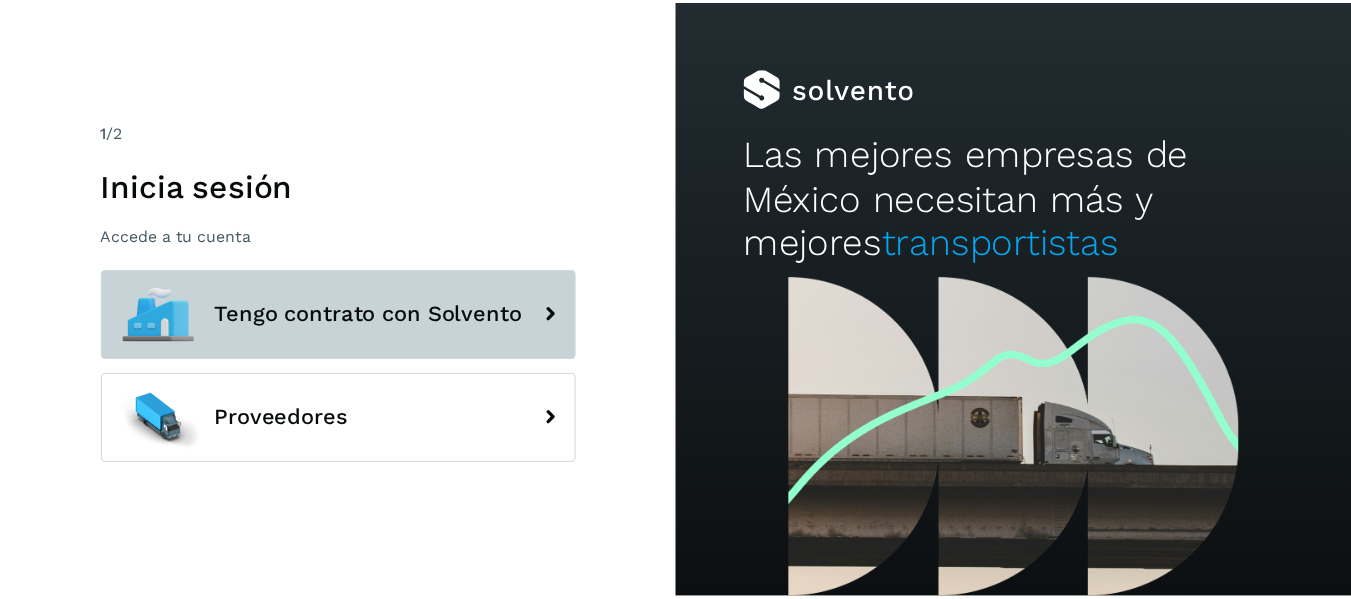 scroll, scrollTop: 0, scrollLeft: 0, axis: both 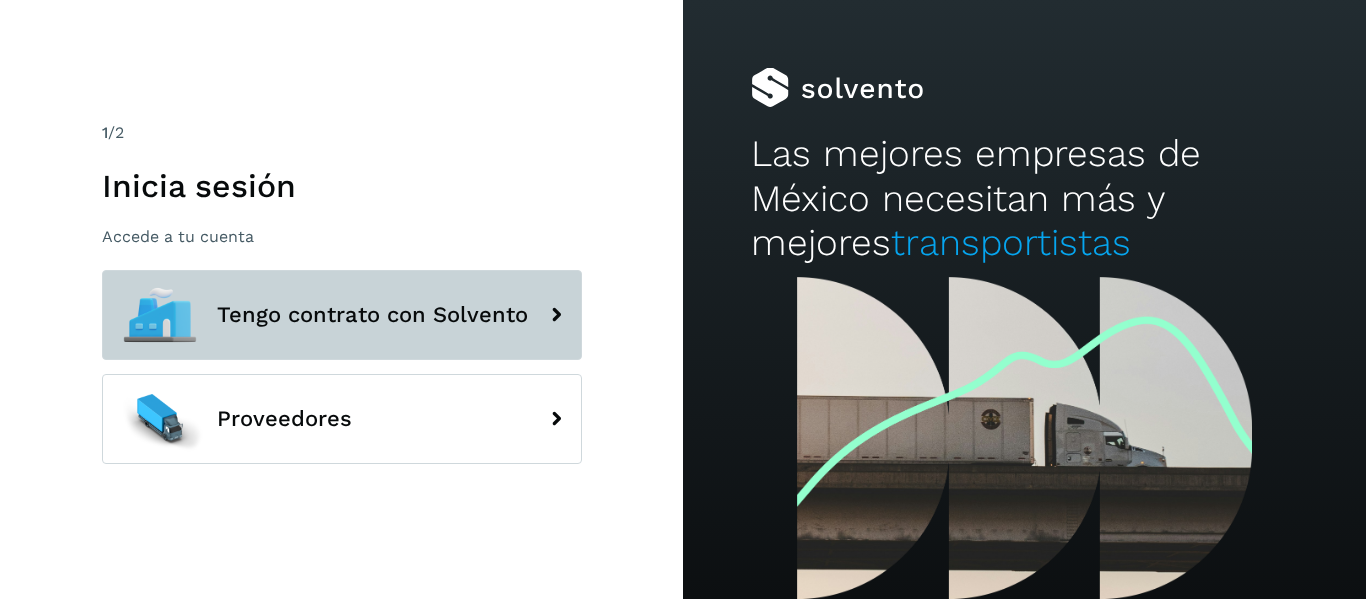 click on "Tengo contrato con Solvento" at bounding box center [342, 315] 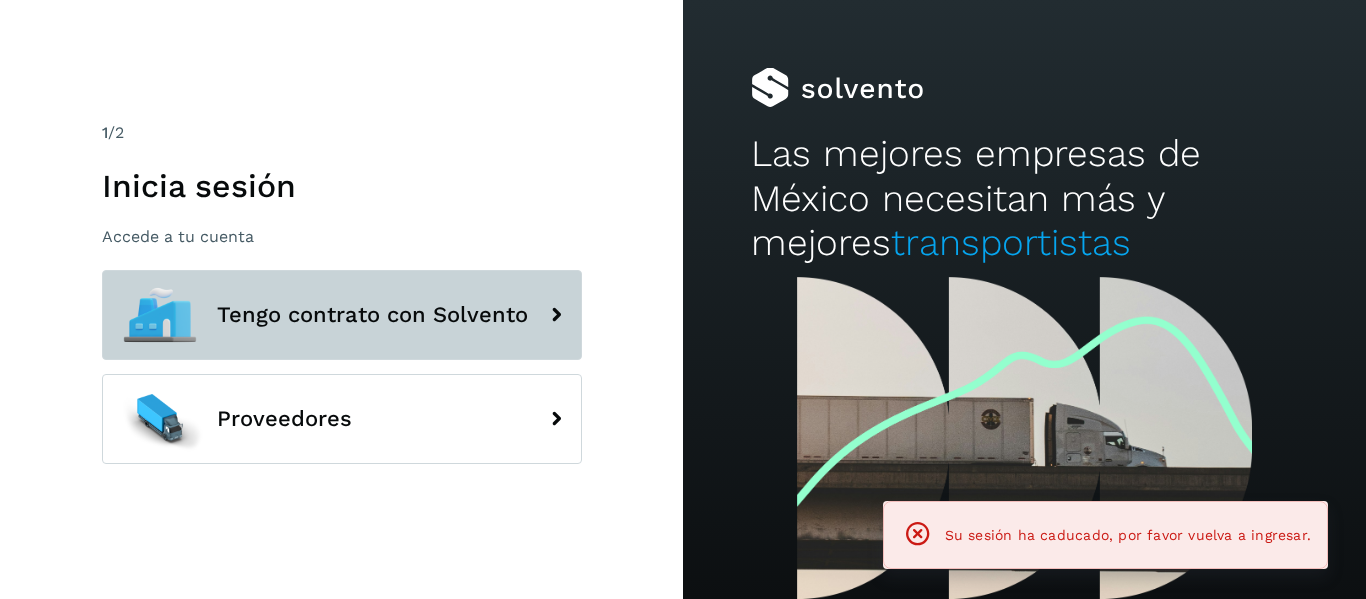 click on "Tengo contrato con Solvento" 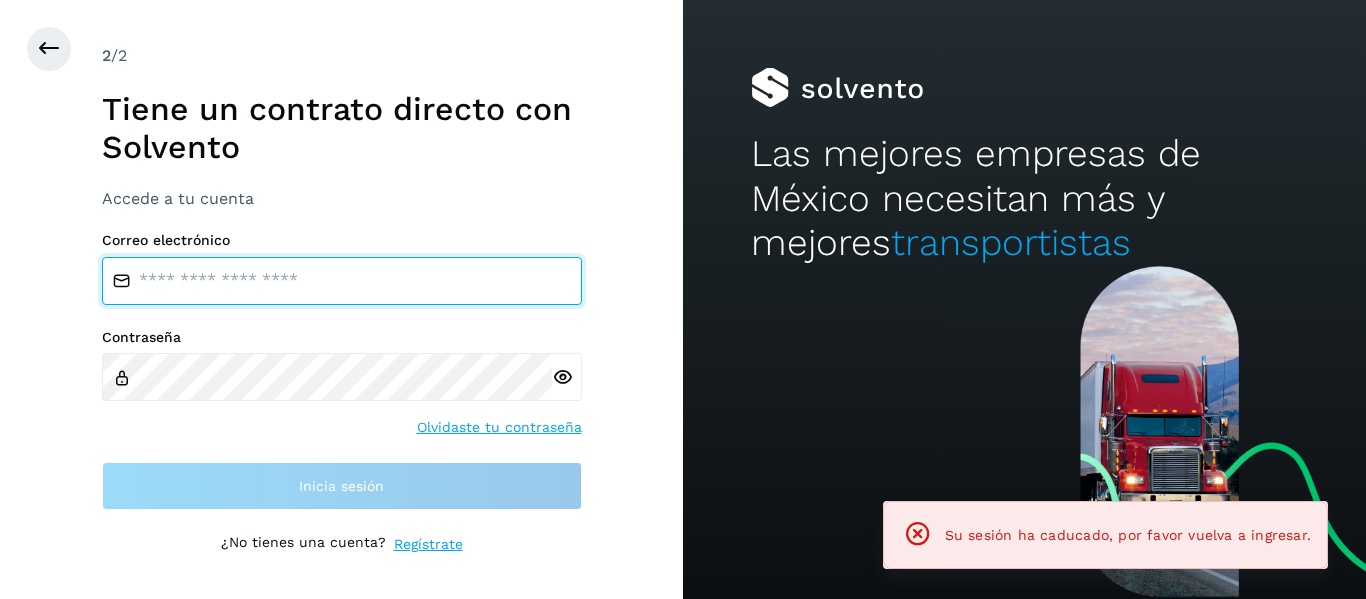 type on "**********" 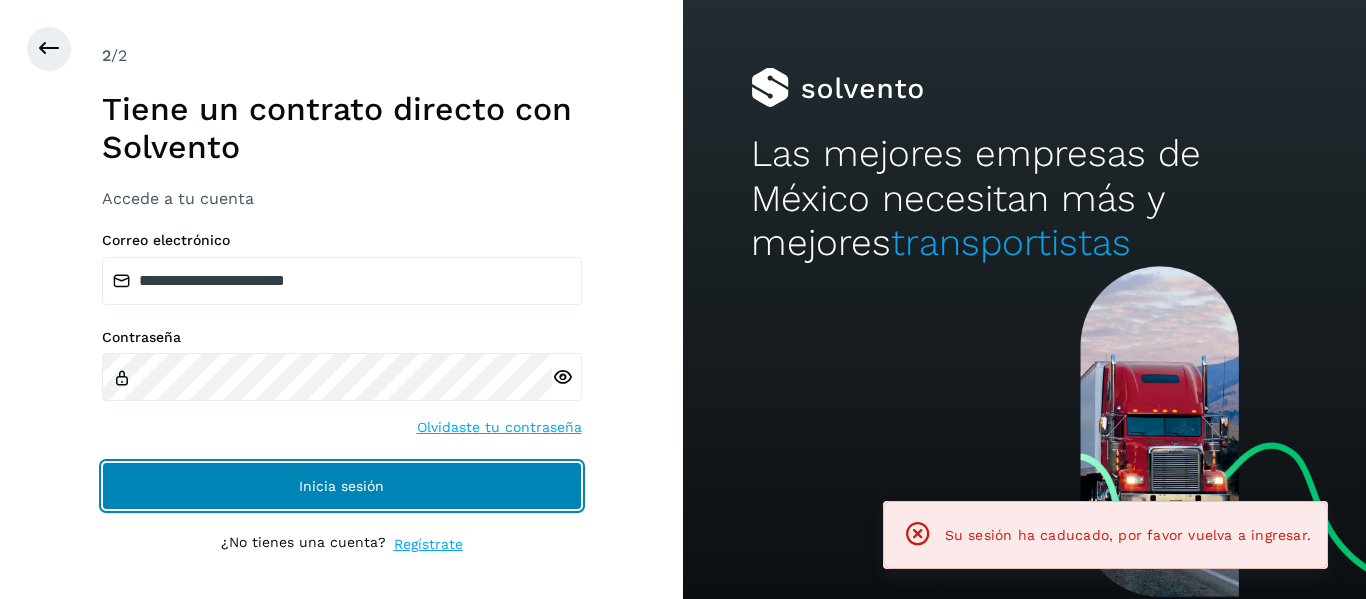 click on "Inicia sesión" at bounding box center [342, 486] 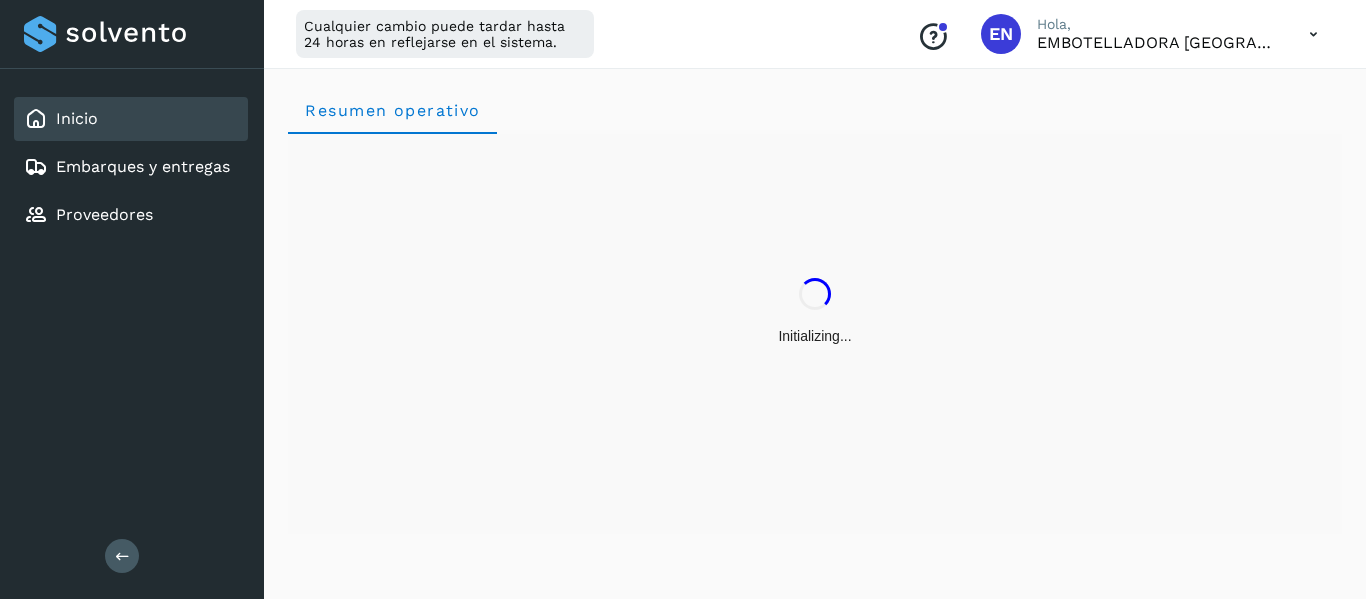 click at bounding box center [122, 556] 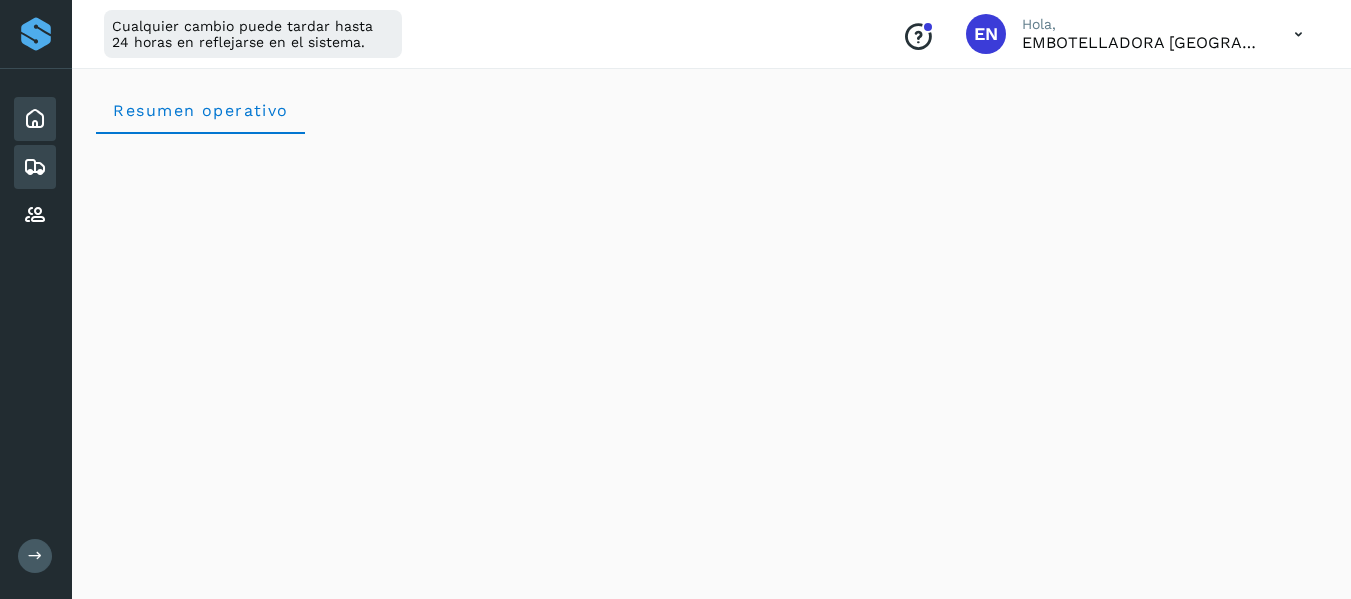 click at bounding box center (35, 167) 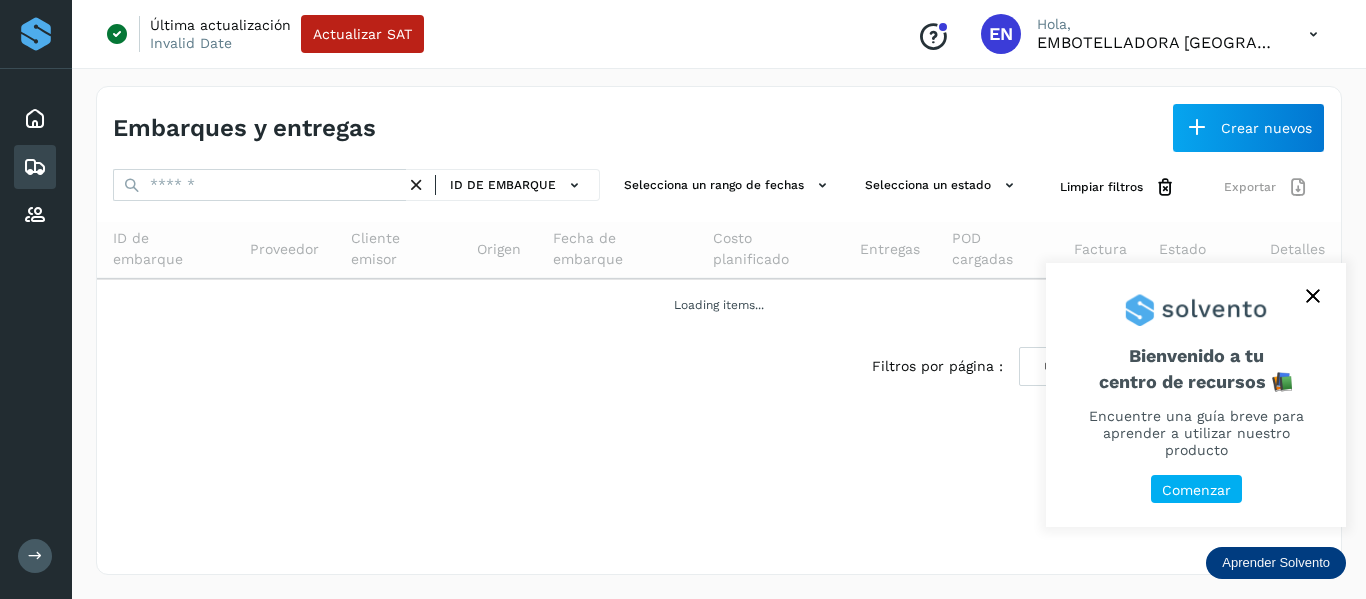 click 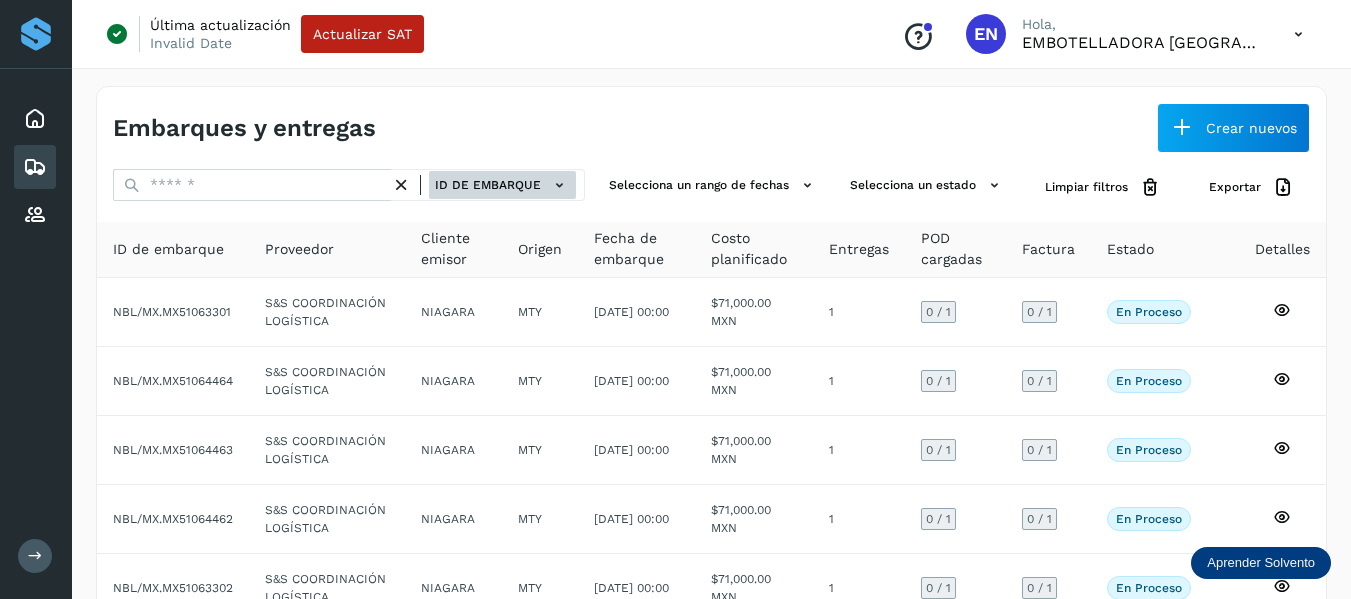 click on "ID de embarque" 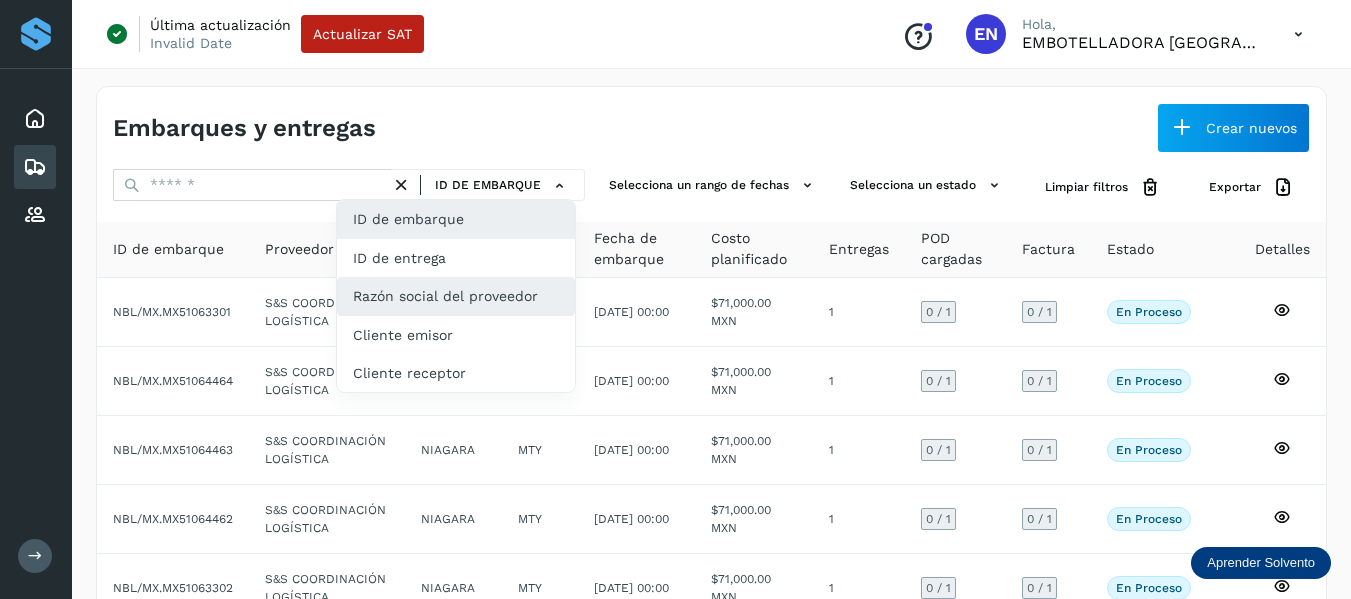 click on "Razón social del proveedor" 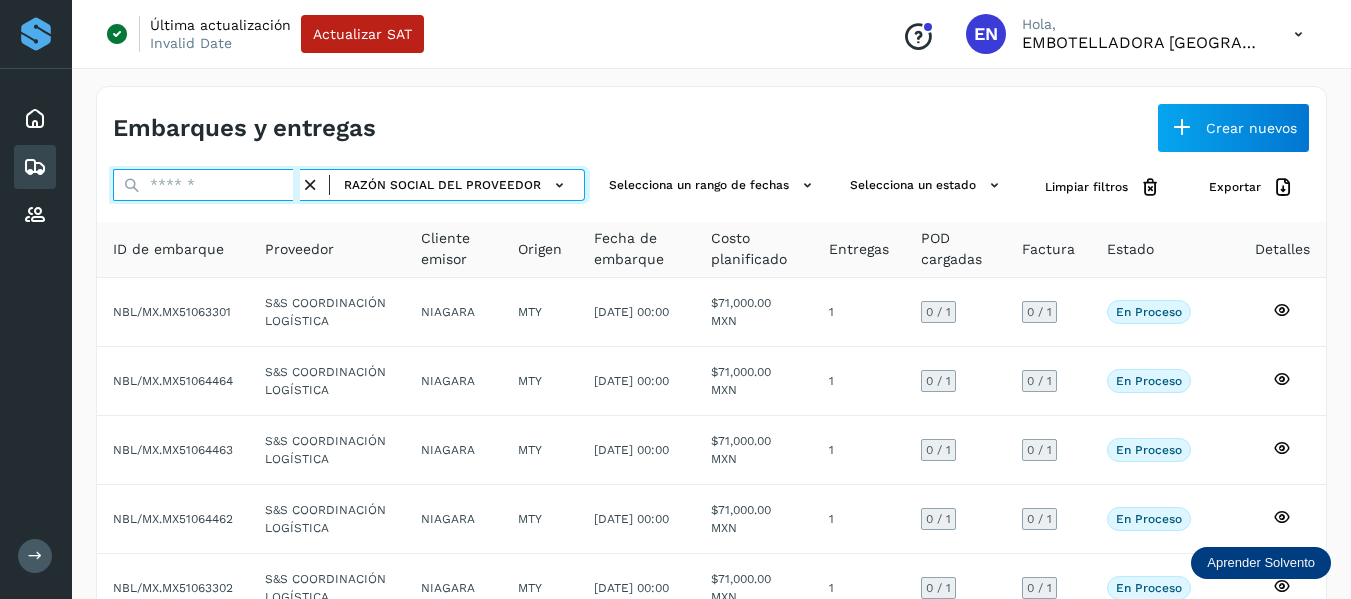 click at bounding box center (206, 185) 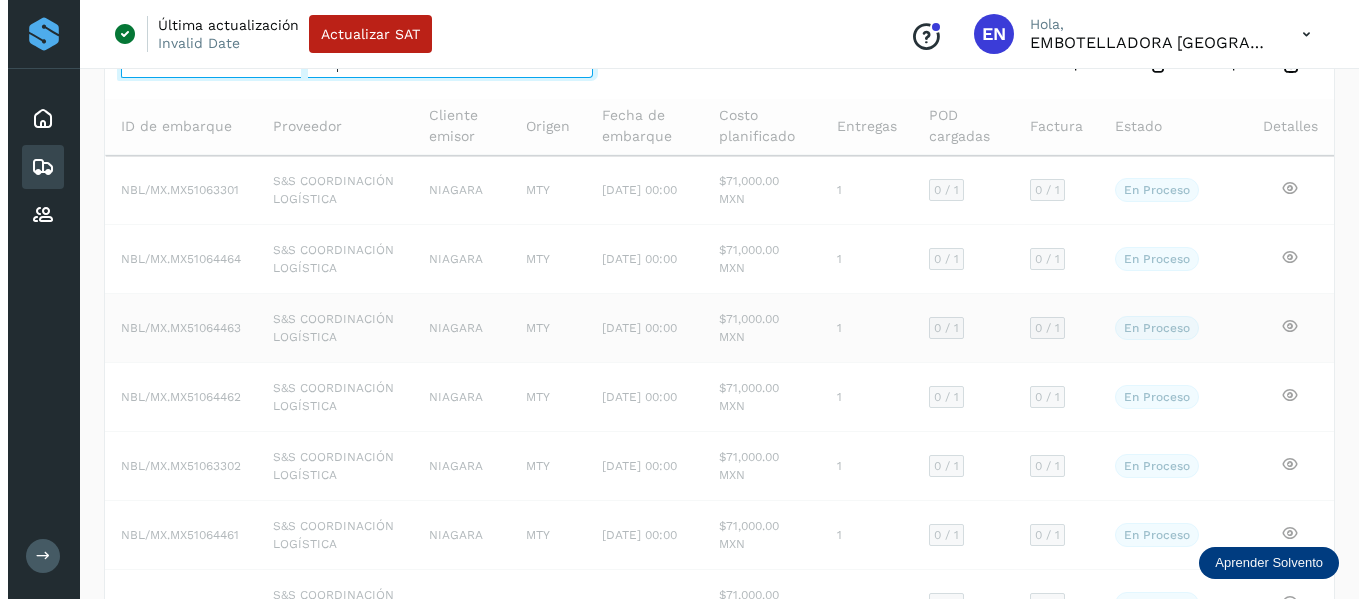 scroll, scrollTop: 0, scrollLeft: 0, axis: both 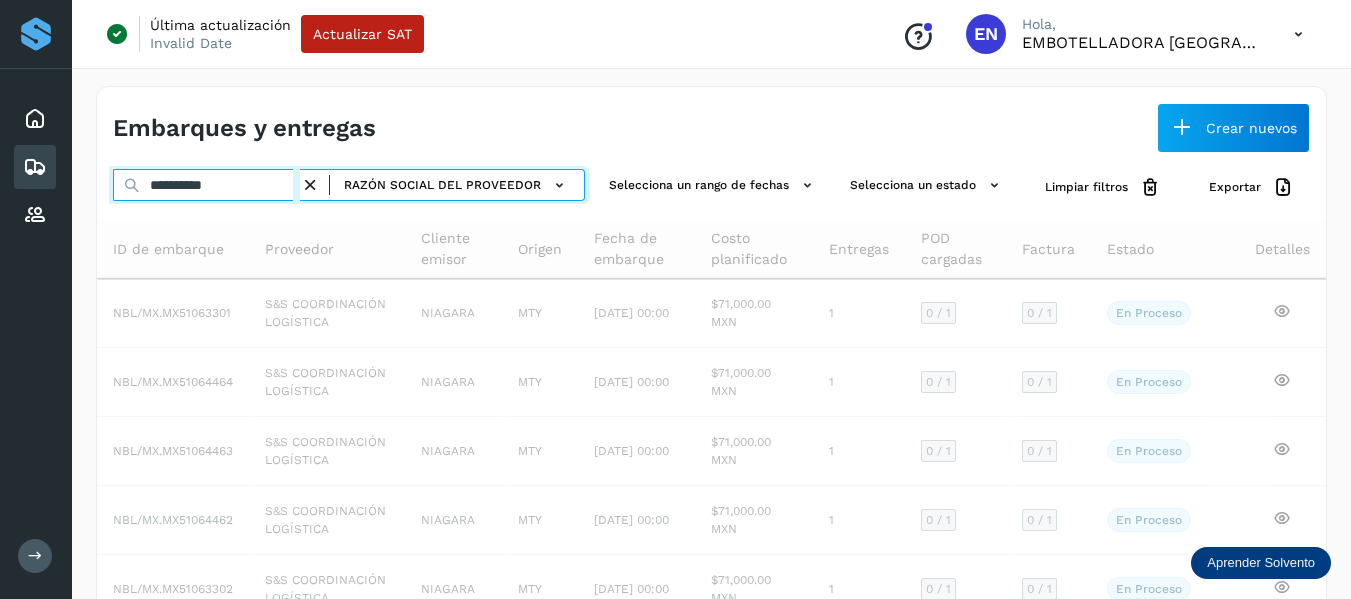 type on "**********" 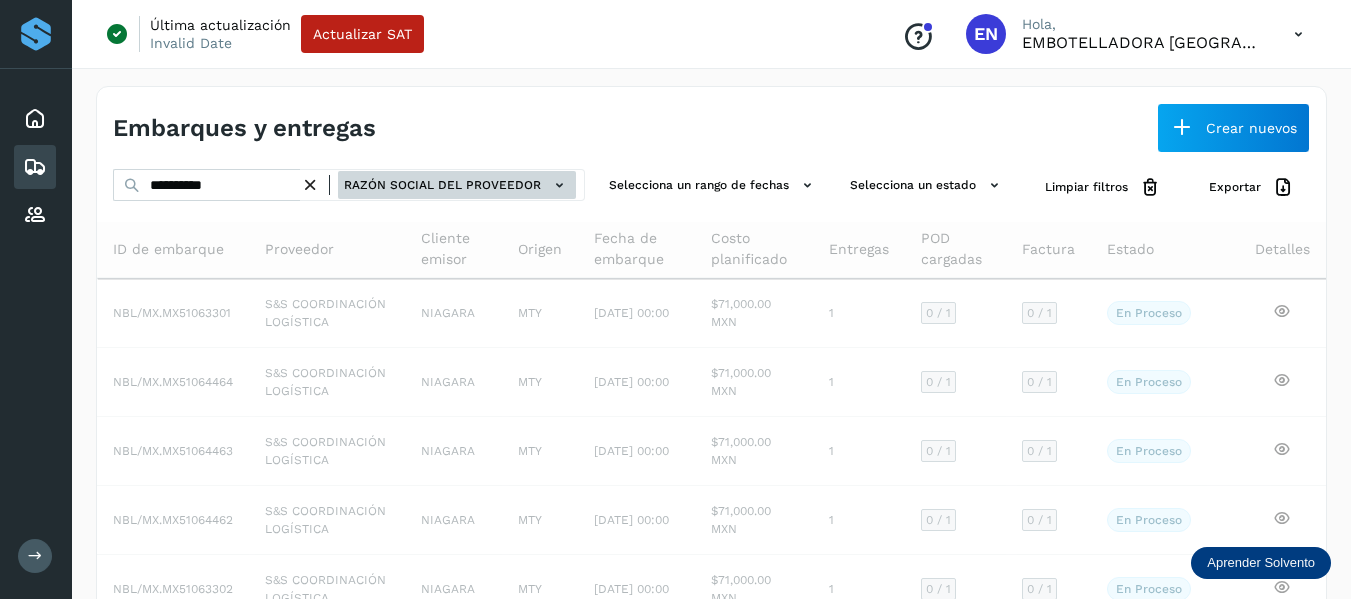 click on "Razón social del proveedor" 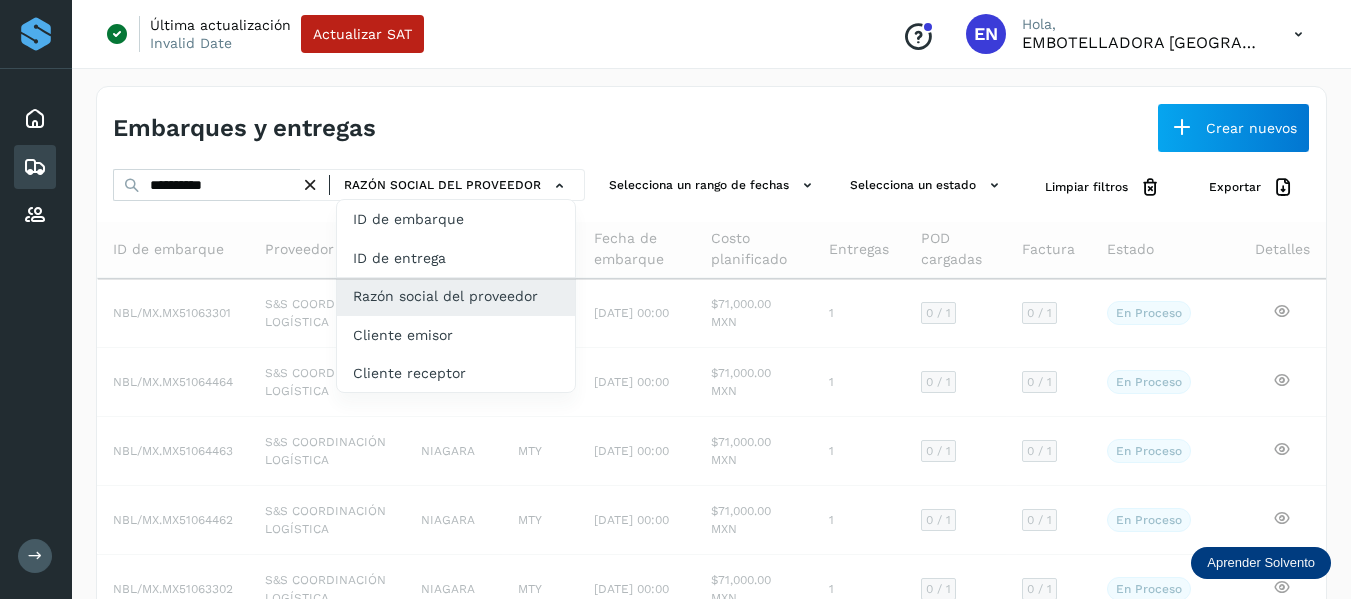click at bounding box center [675, 299] 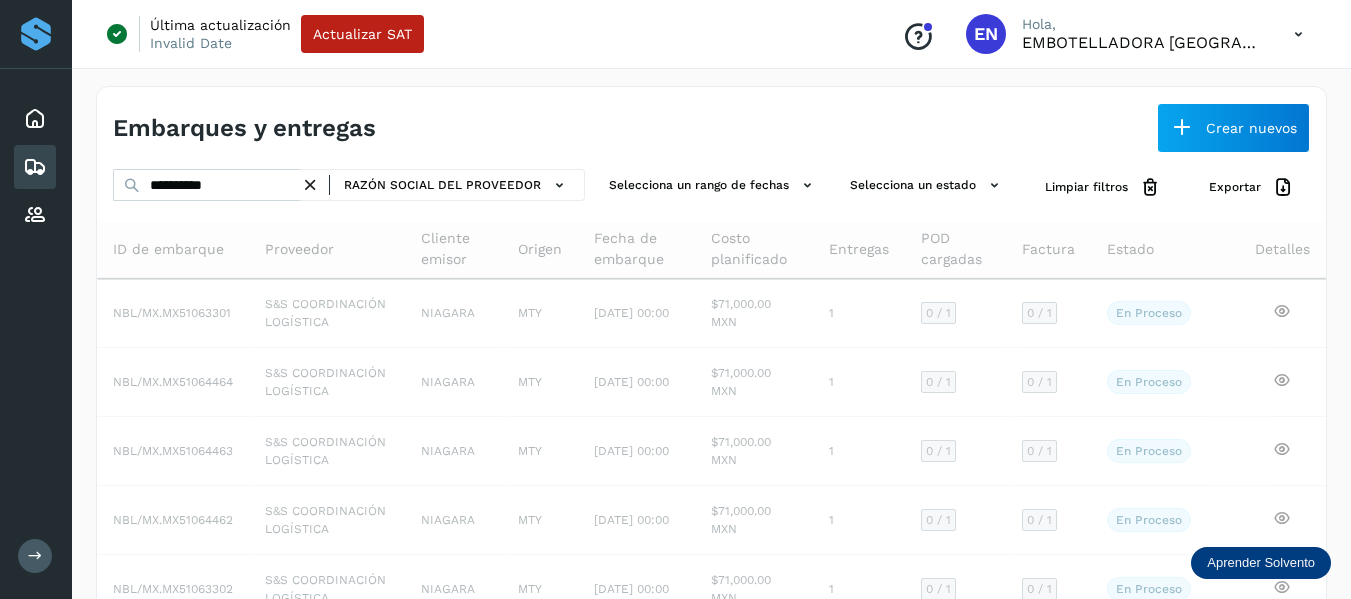 click at bounding box center (310, 185) 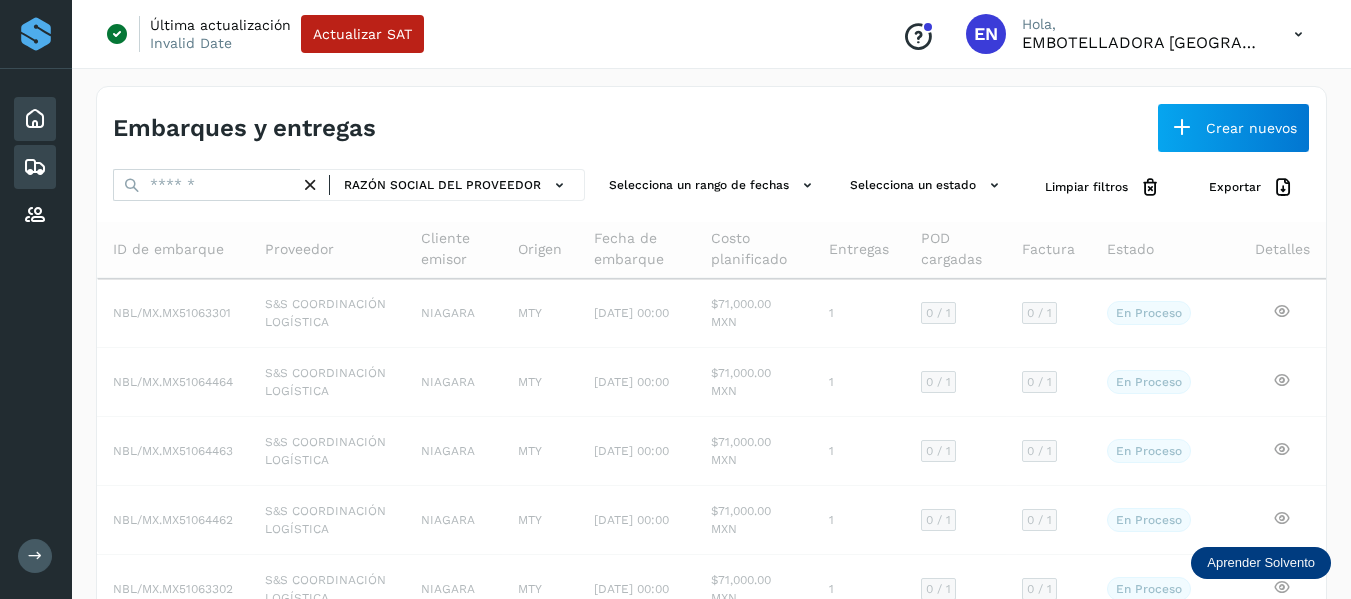 click on "Inicio" 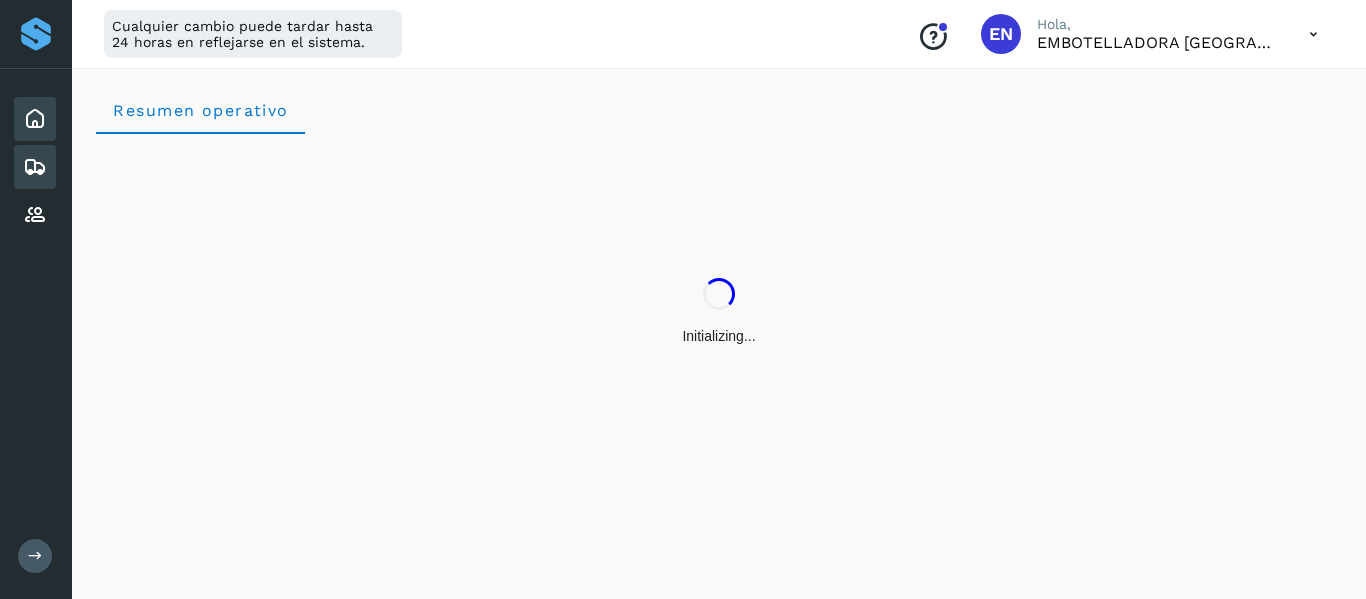 click at bounding box center (35, 167) 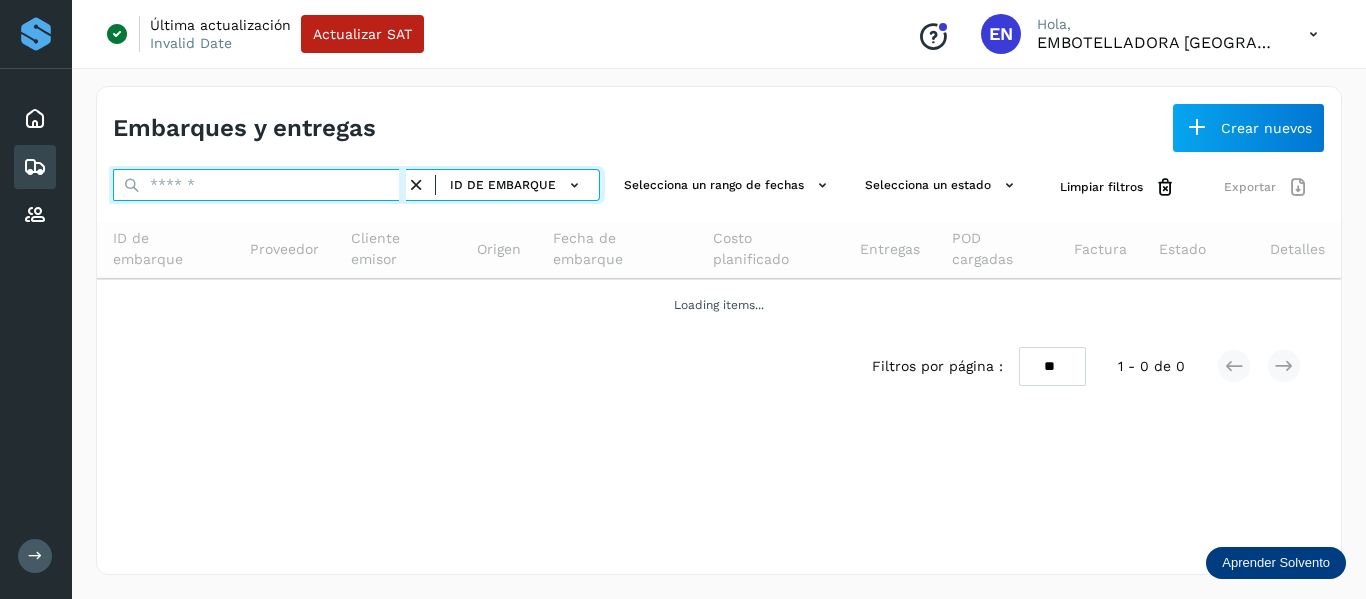click at bounding box center (259, 185) 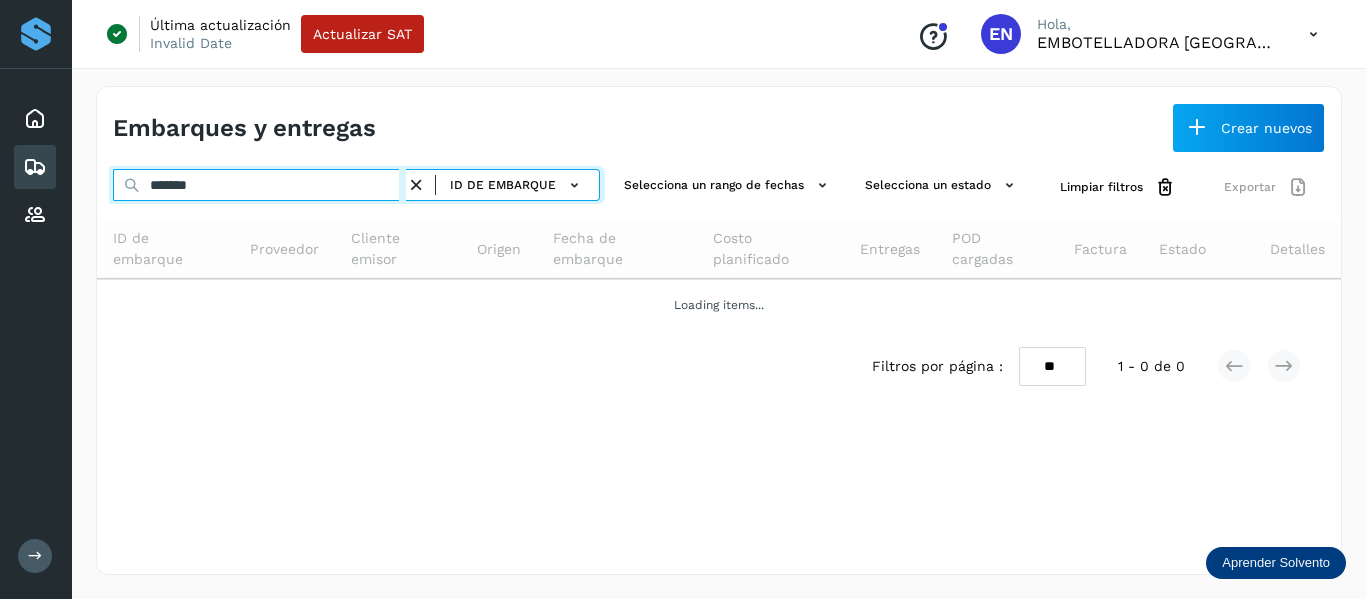 paste on "**********" 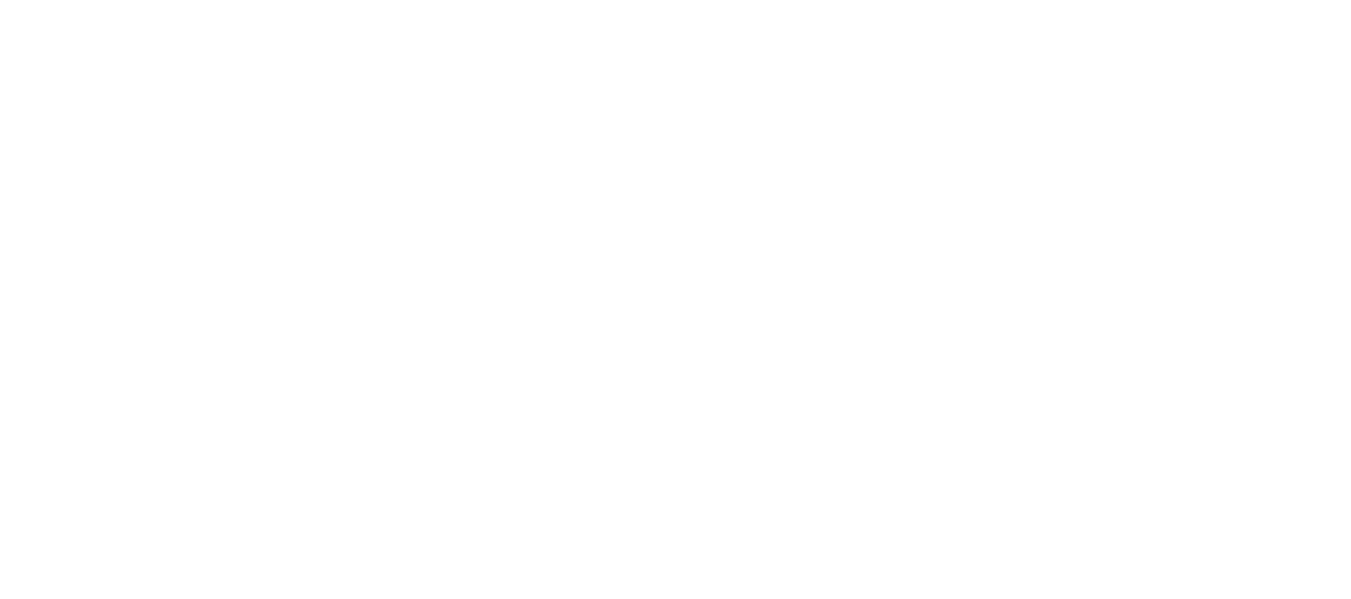 scroll, scrollTop: 0, scrollLeft: 0, axis: both 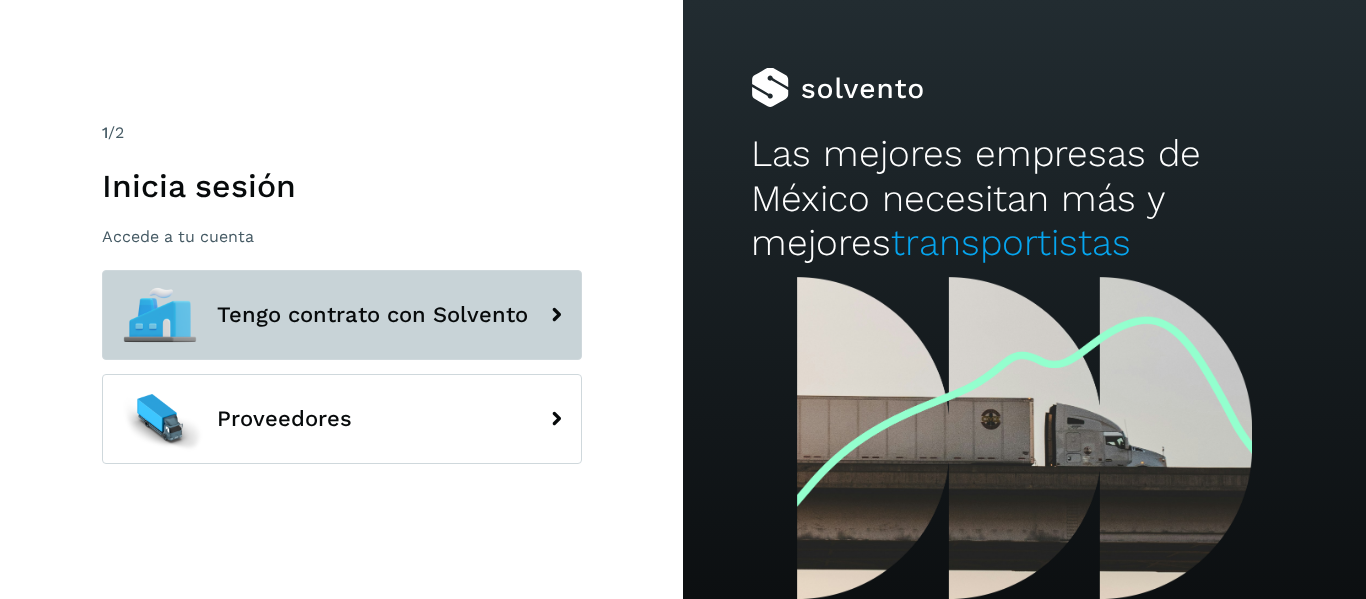 click on "Tengo contrato con Solvento" at bounding box center (342, 315) 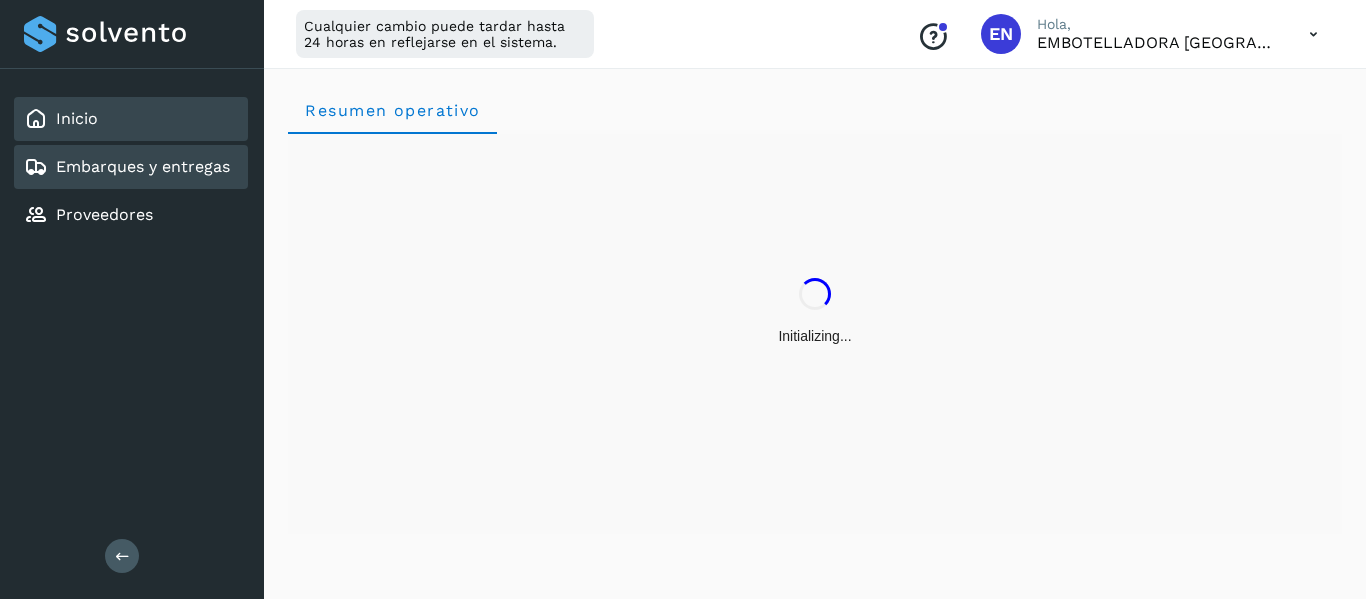 click on "Embarques y entregas" at bounding box center [127, 167] 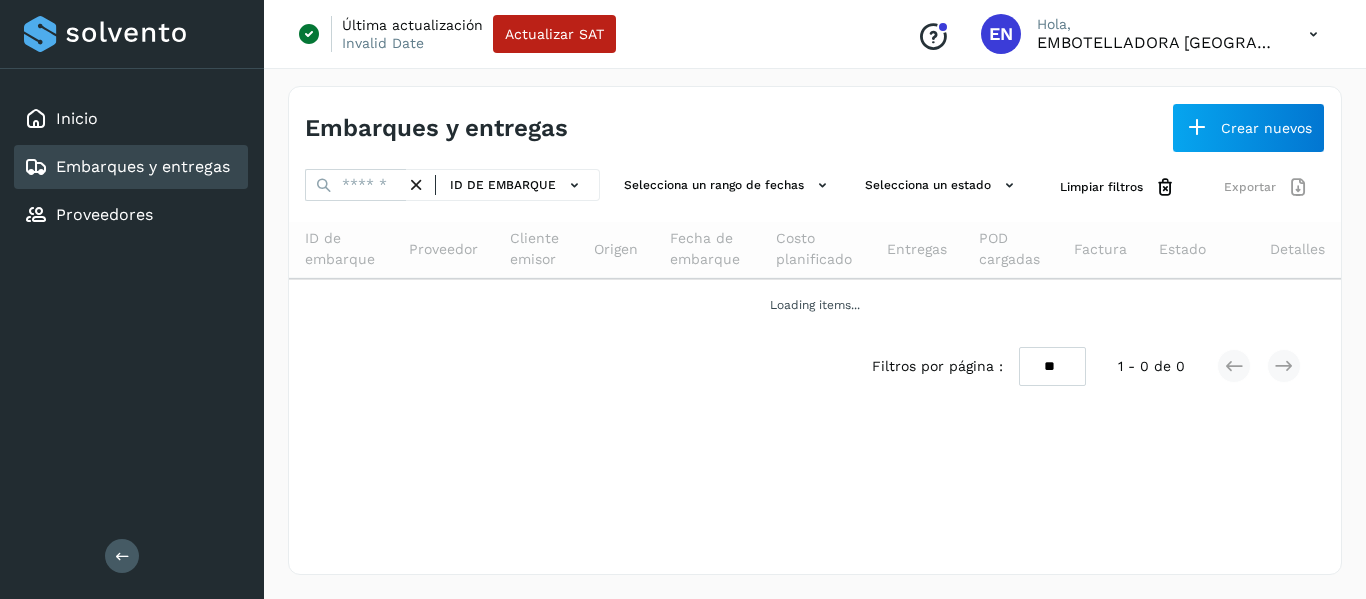 click at bounding box center [122, 556] 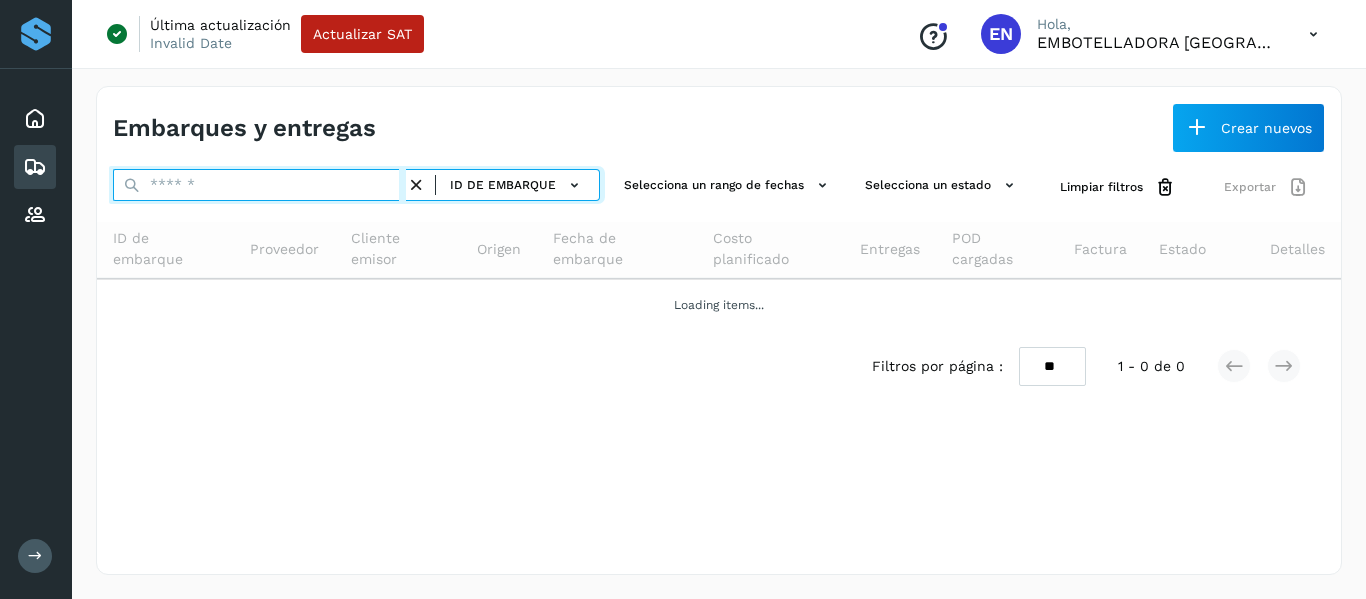 click at bounding box center [259, 185] 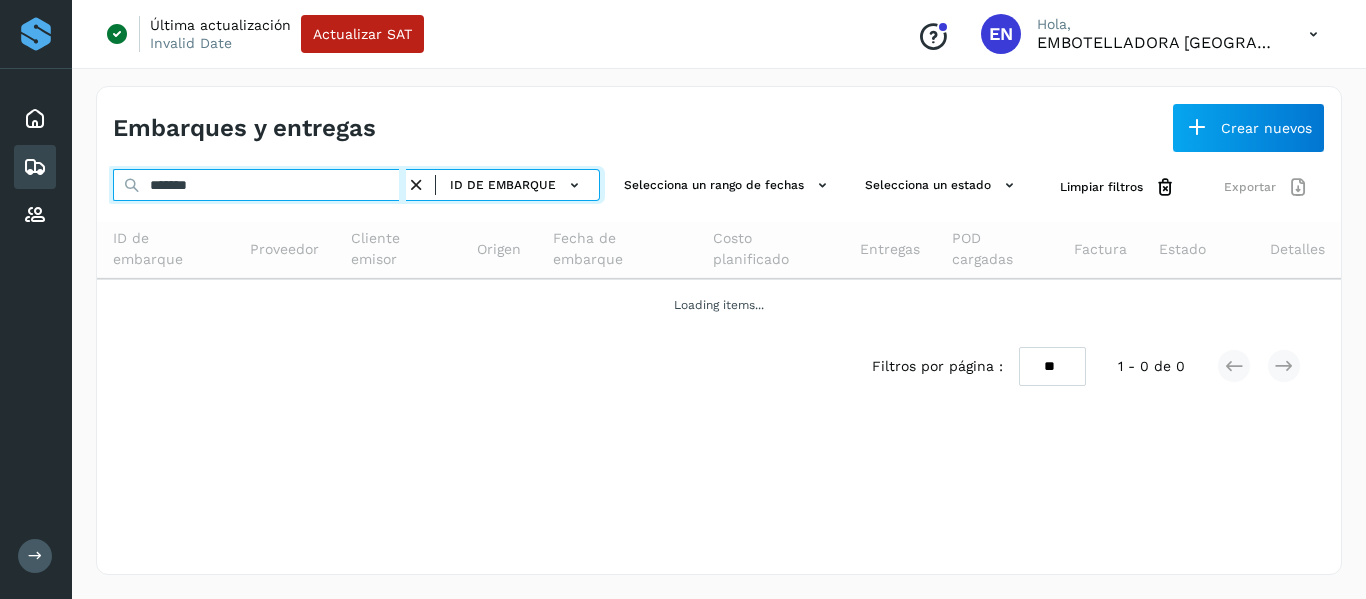 paste on "**********" 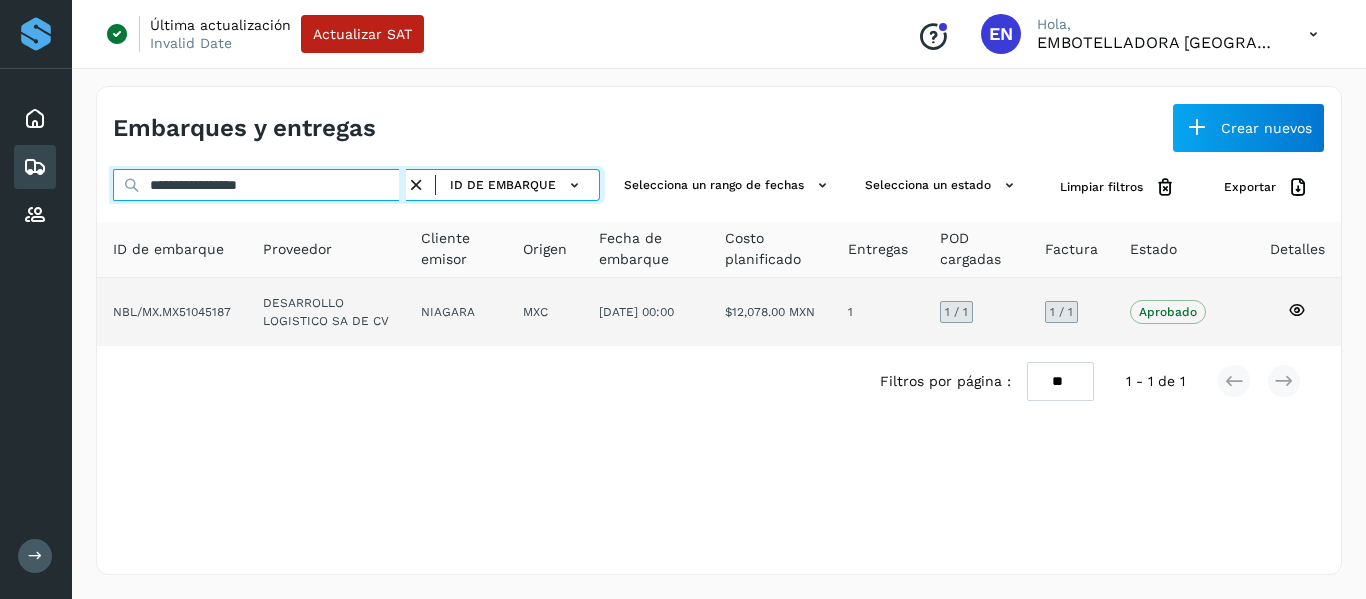 type on "**********" 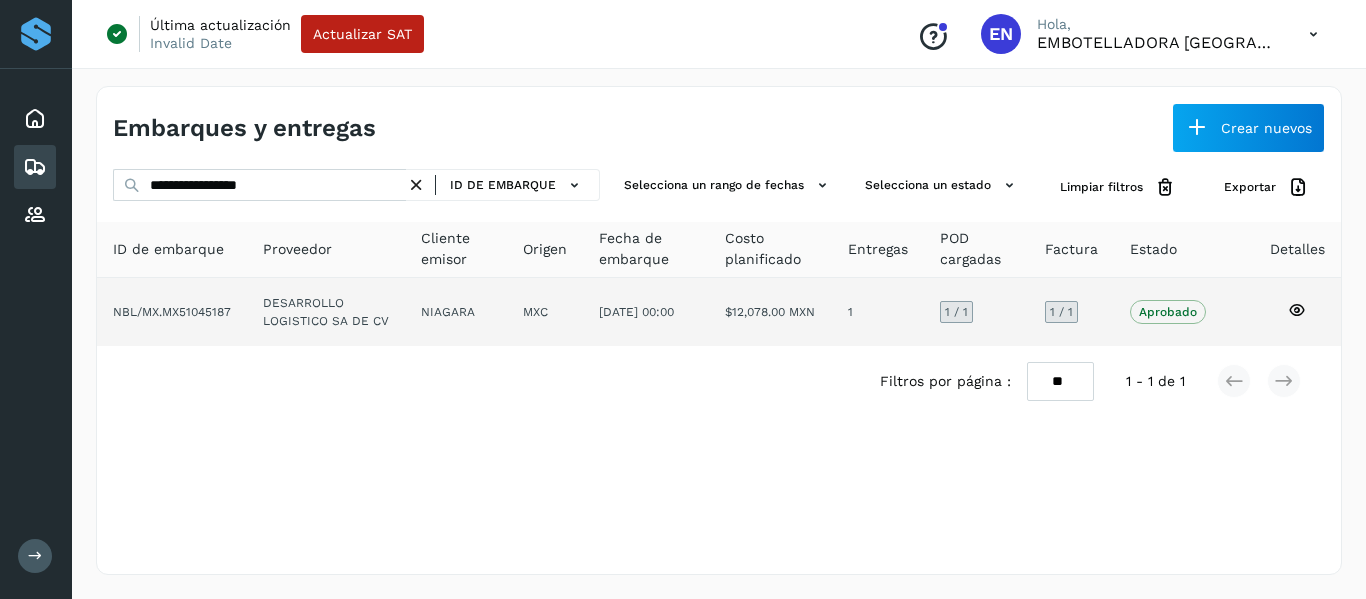 click 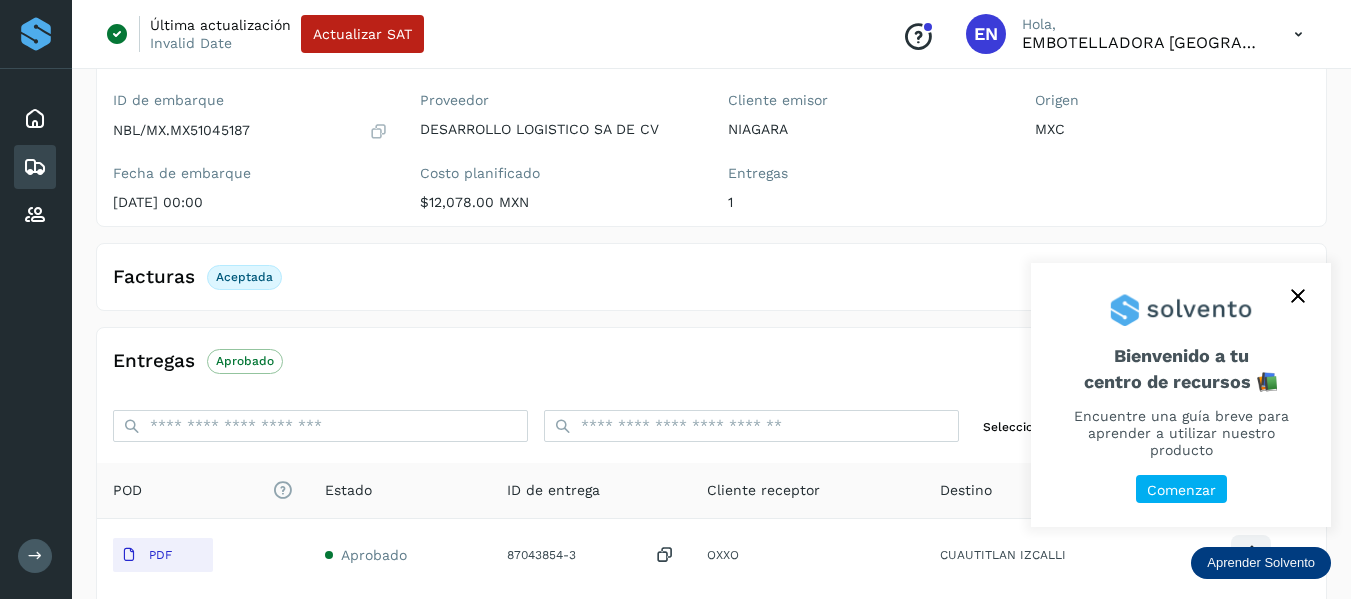 scroll, scrollTop: 200, scrollLeft: 0, axis: vertical 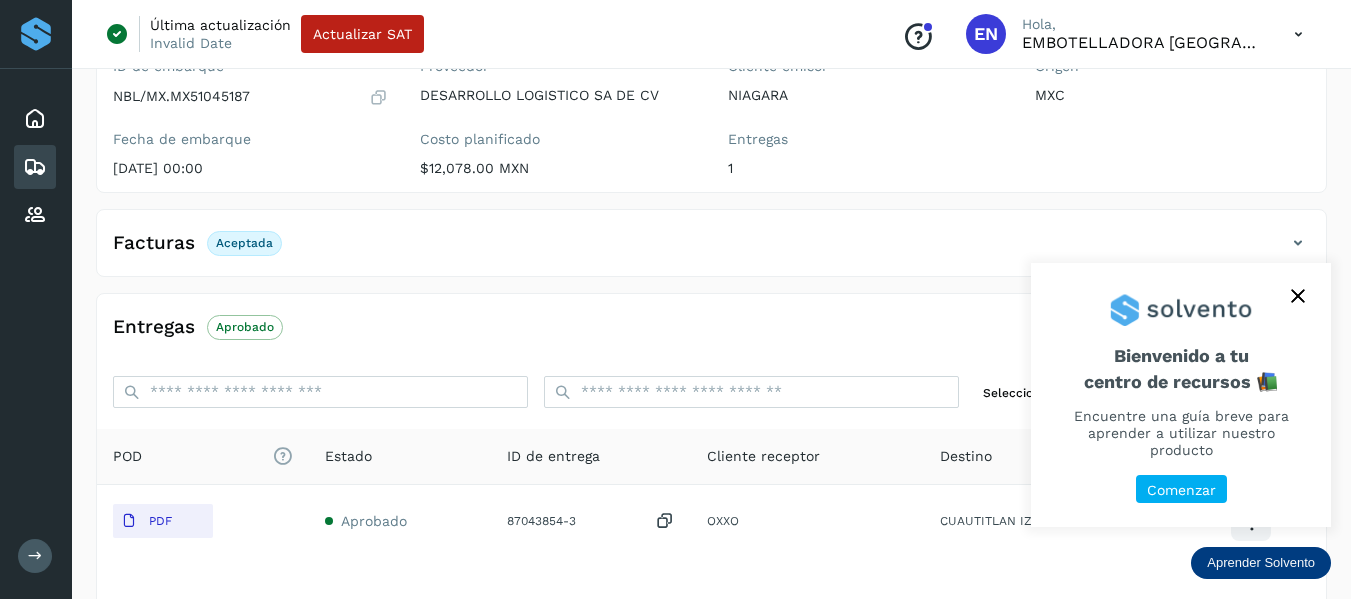 click on "Facturas Aceptada" 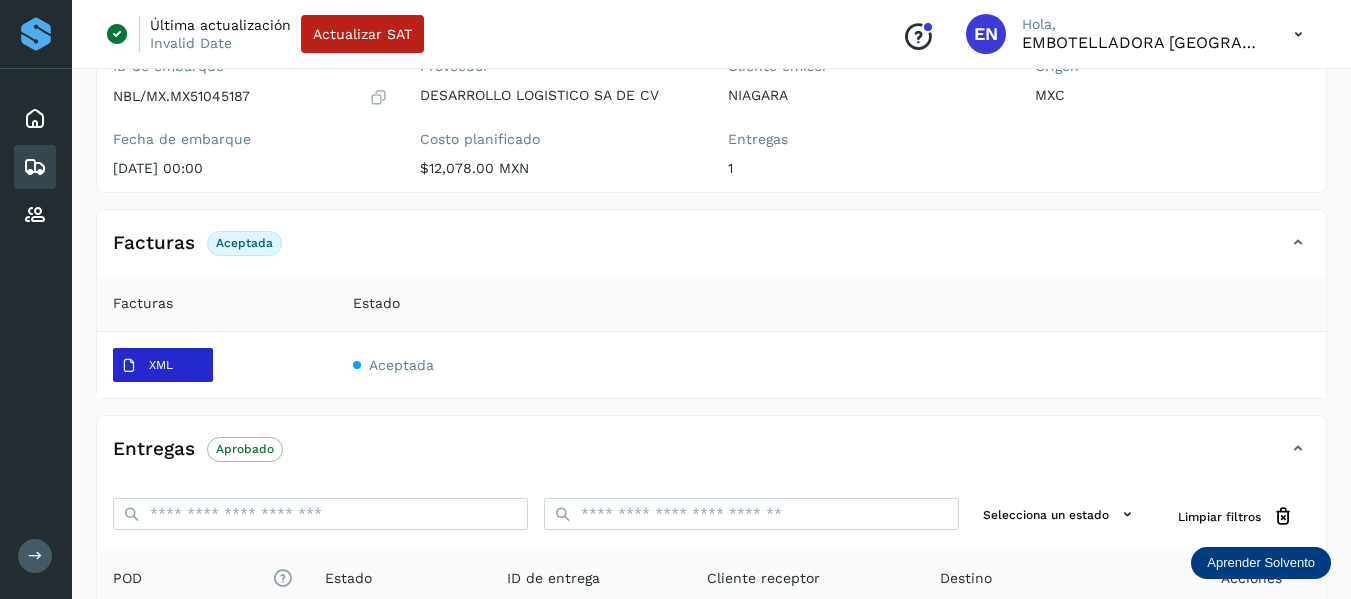 click on "XML" at bounding box center (163, 365) 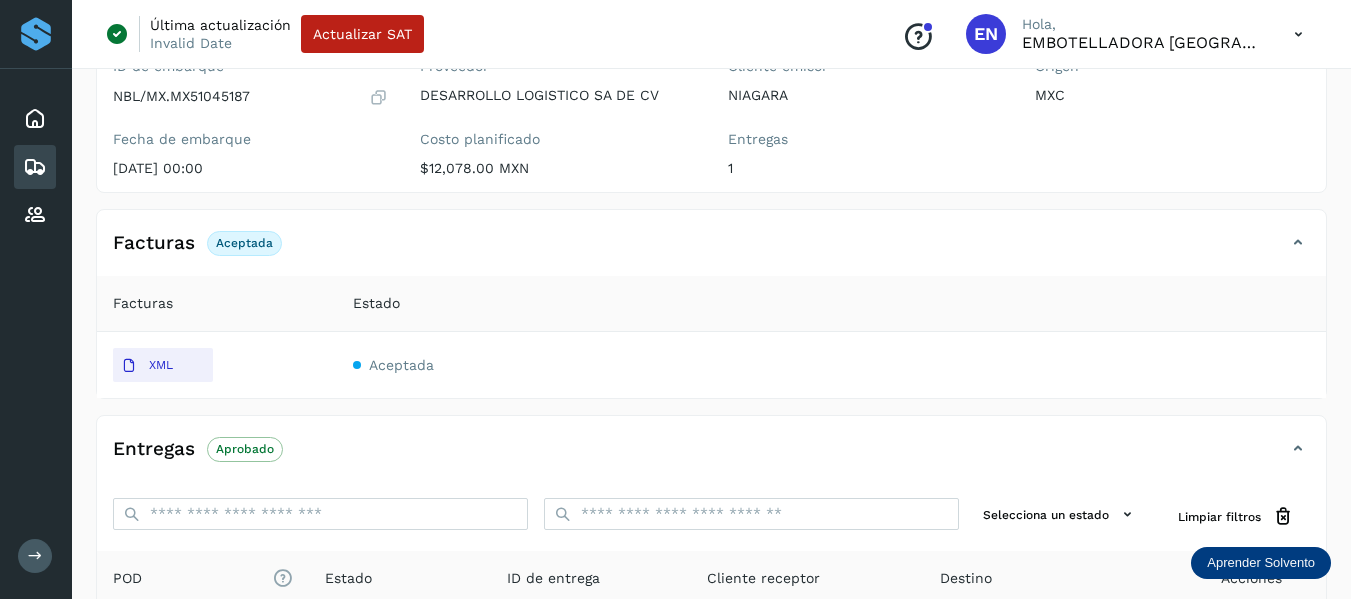 click at bounding box center [35, 167] 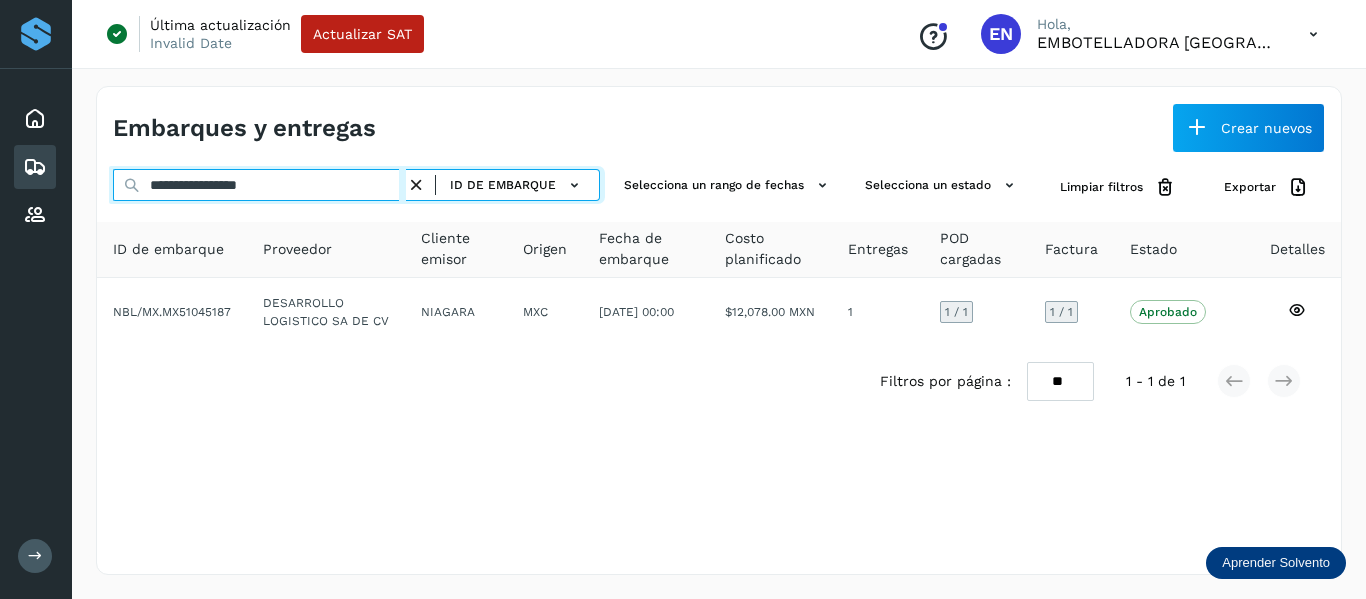 click on "**********" at bounding box center [259, 185] 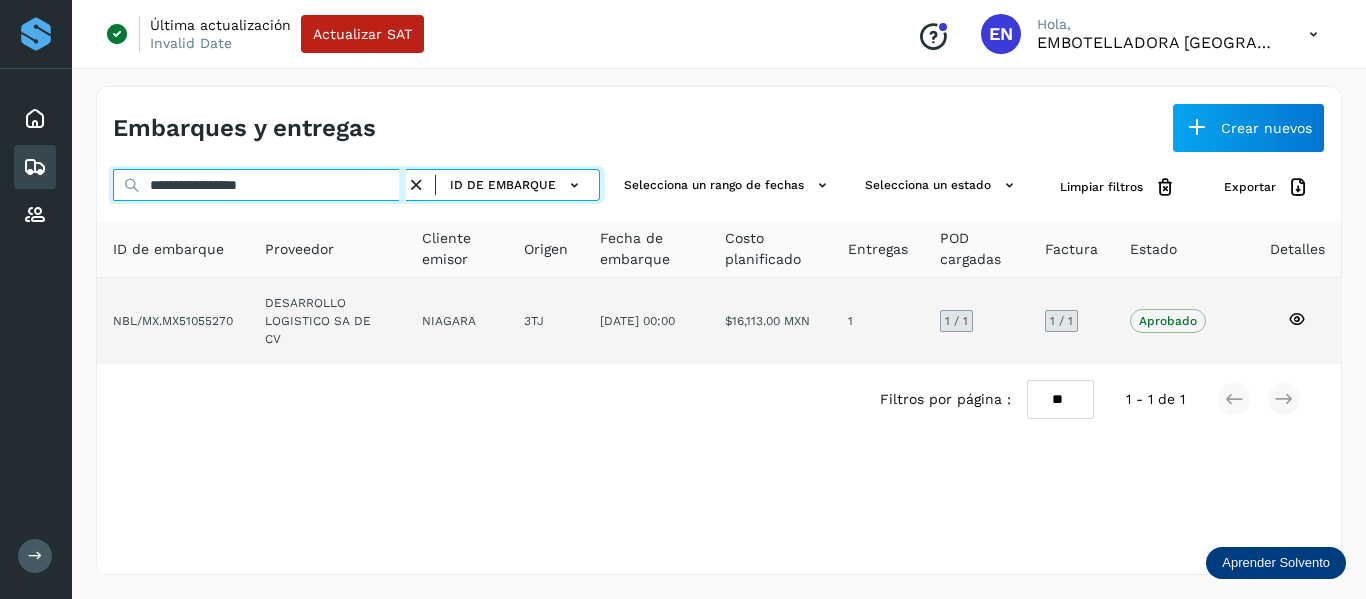 type on "**********" 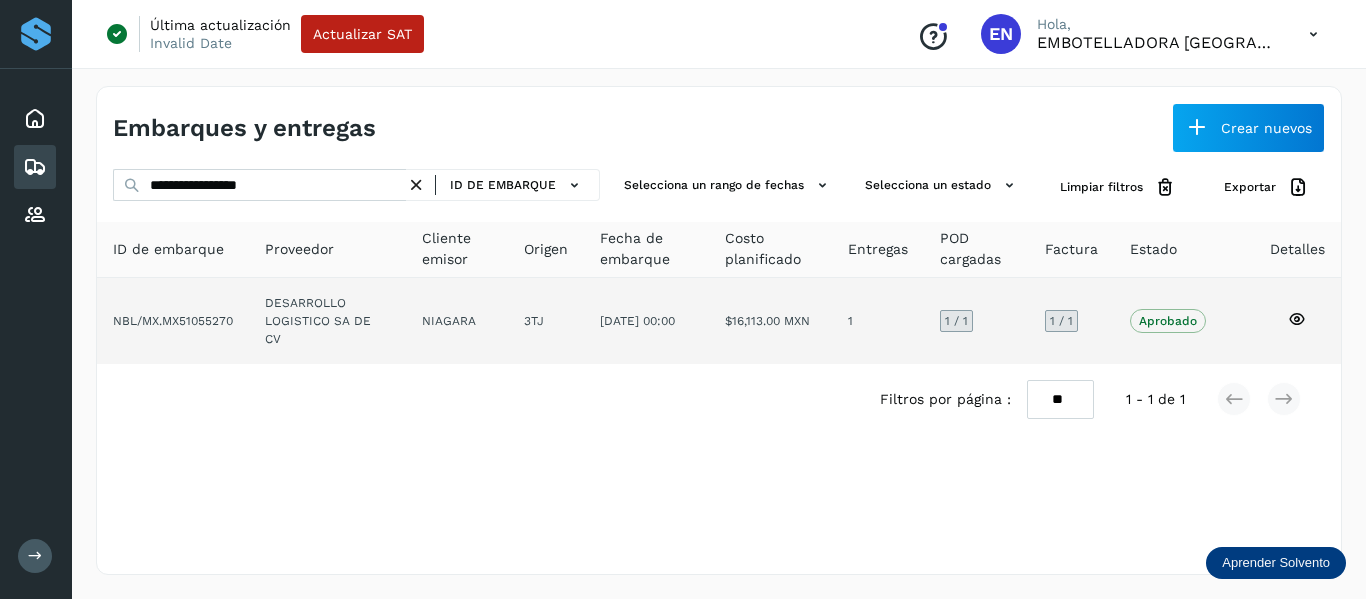 click 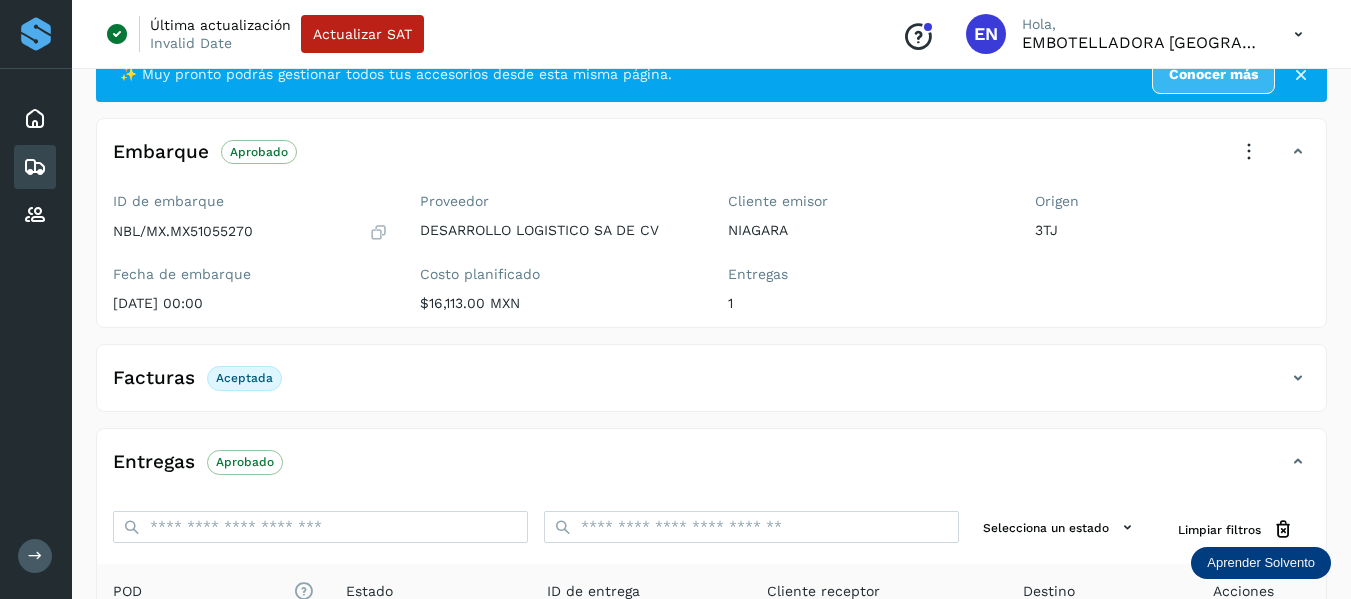 scroll, scrollTop: 100, scrollLeft: 0, axis: vertical 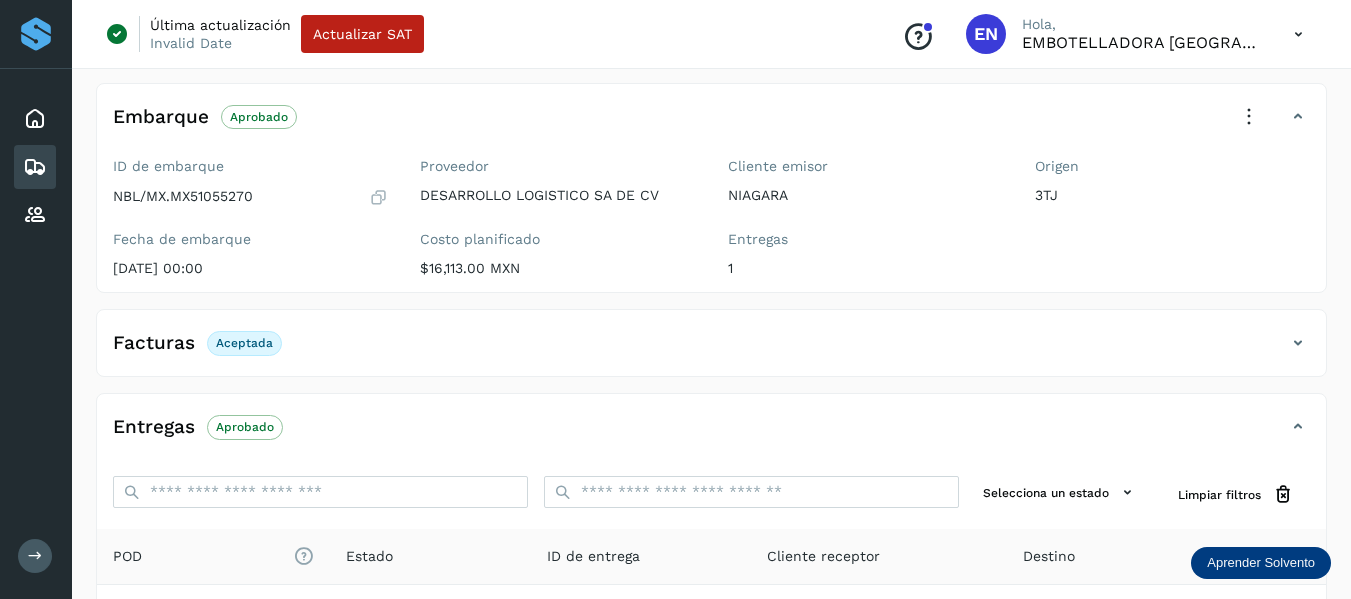 click on "Aceptada" 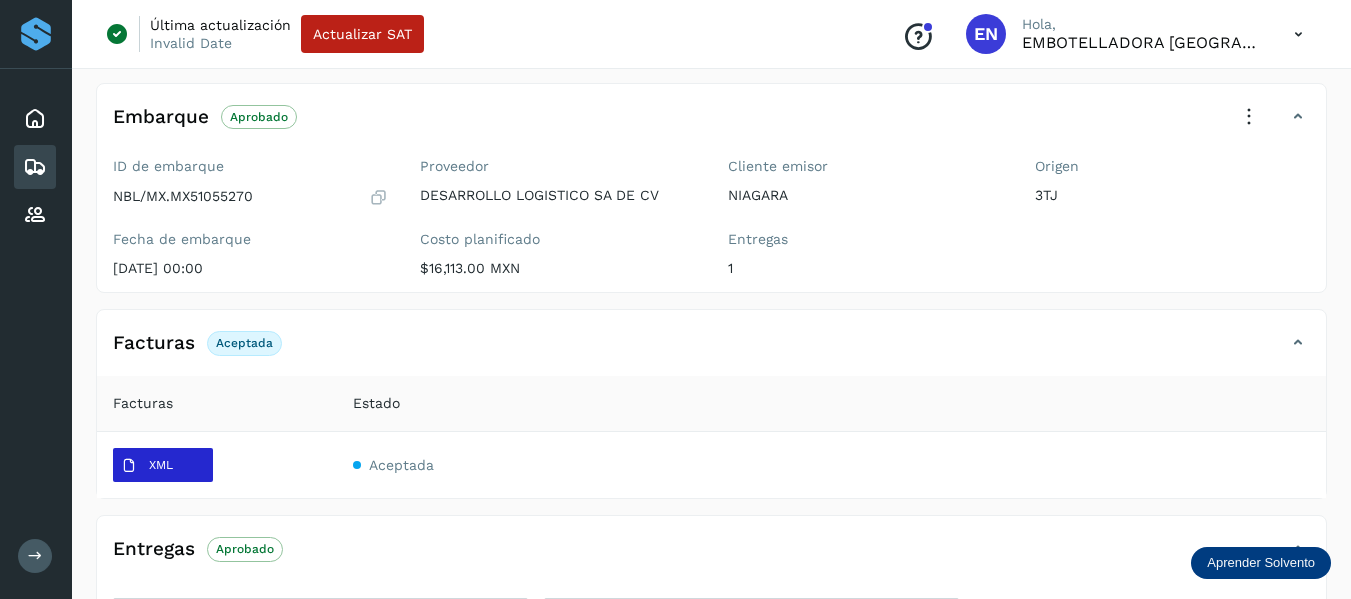 click on "XML" at bounding box center (147, 466) 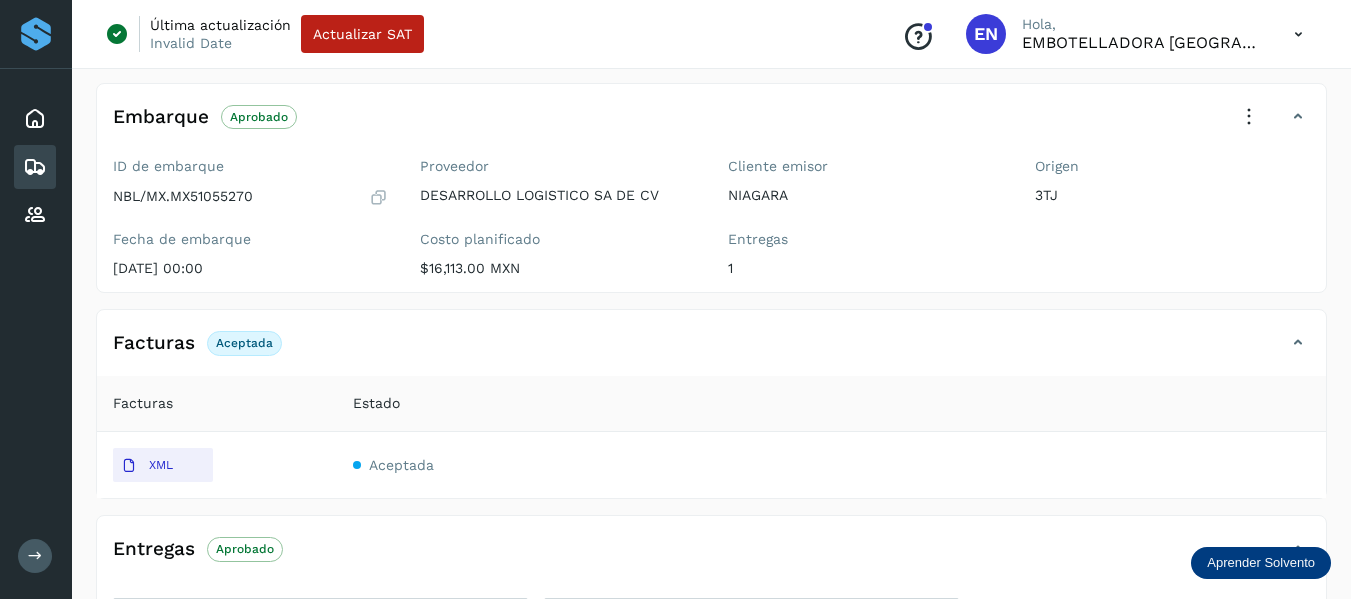 type 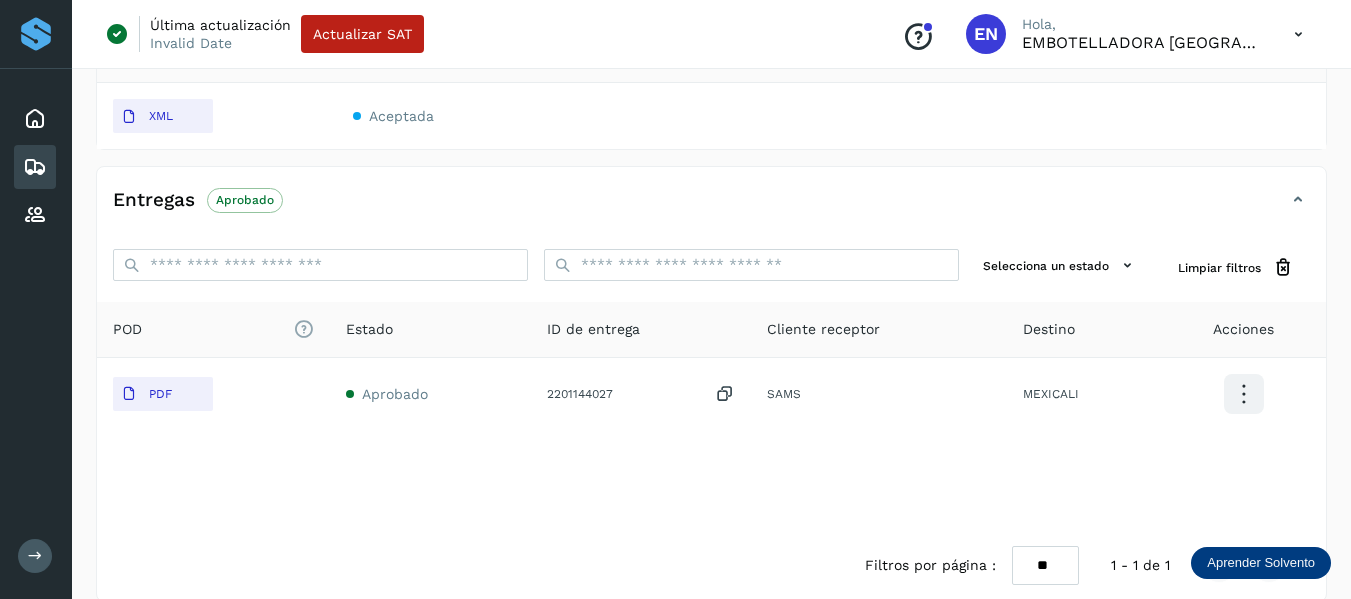 scroll, scrollTop: 476, scrollLeft: 0, axis: vertical 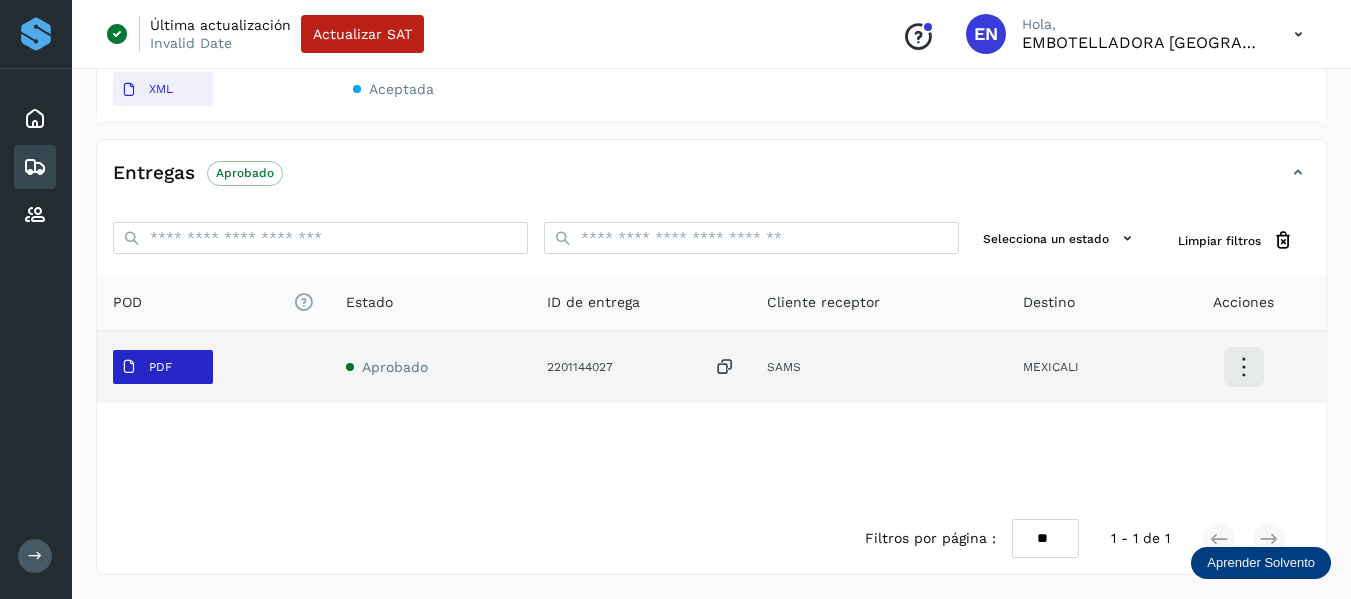 click on "PDF" at bounding box center (163, 367) 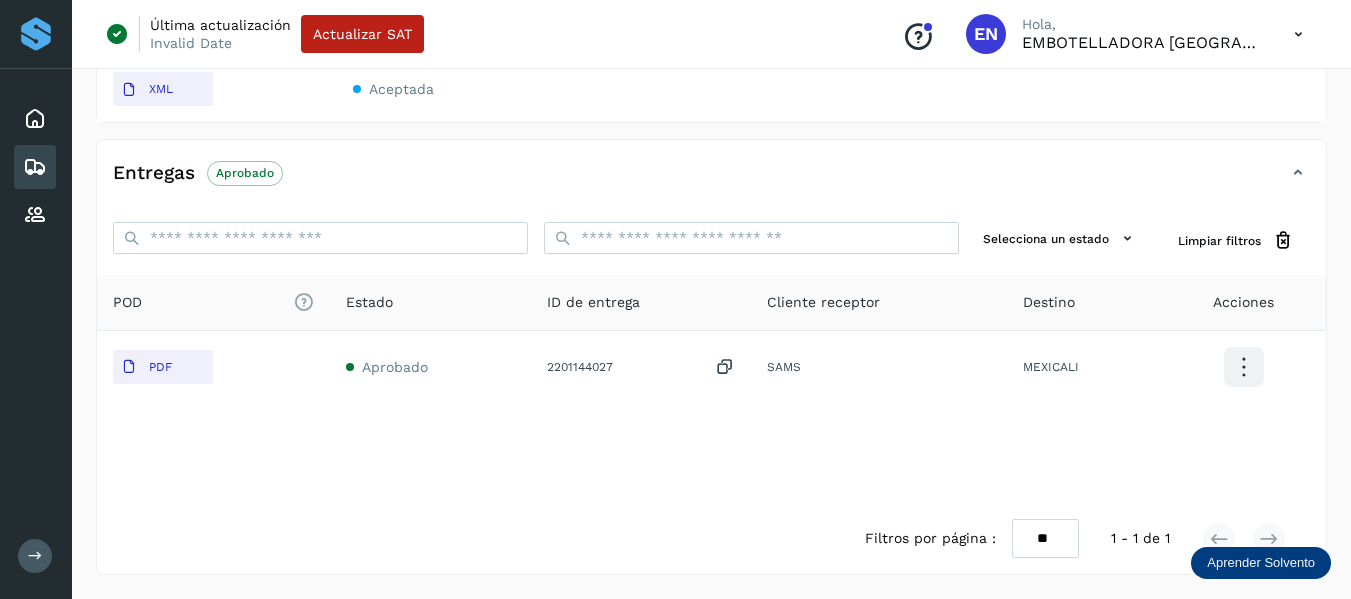 type 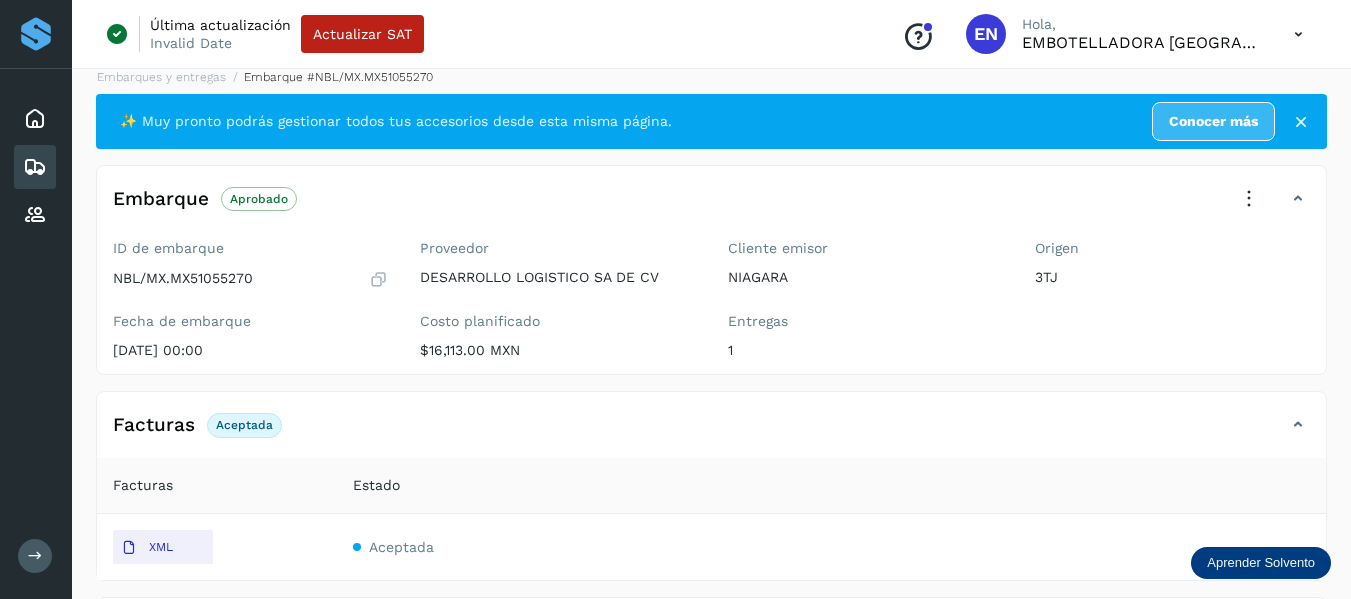 scroll, scrollTop: 0, scrollLeft: 0, axis: both 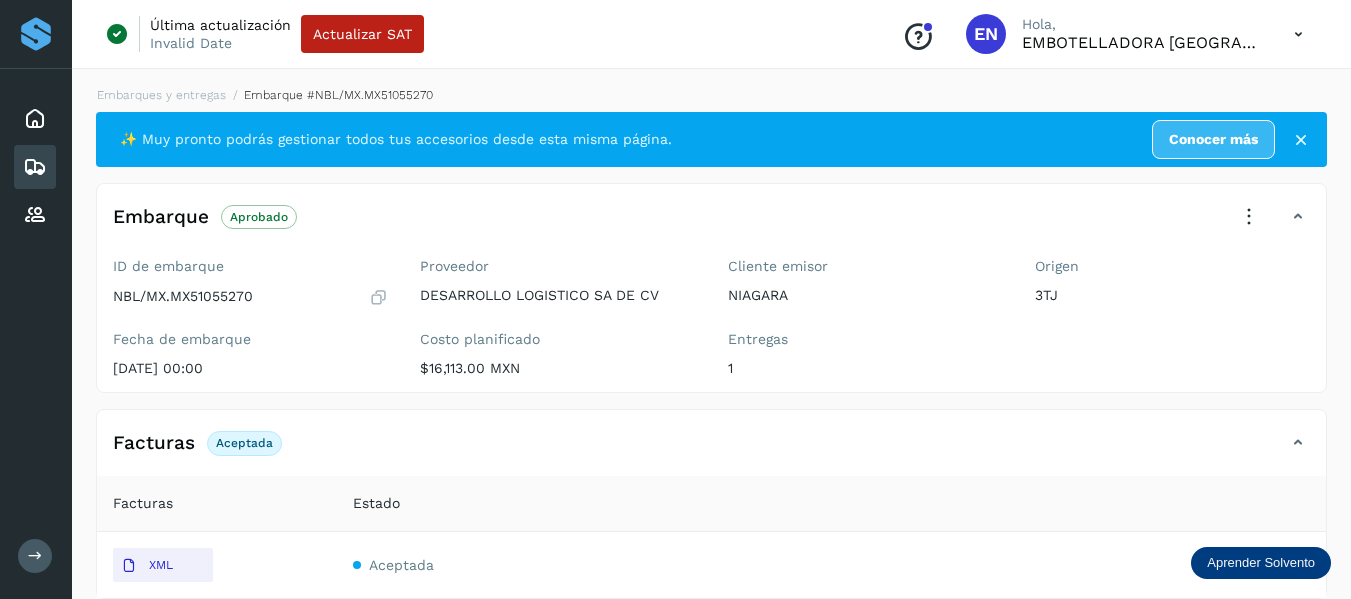click on "Embarques y entregas" 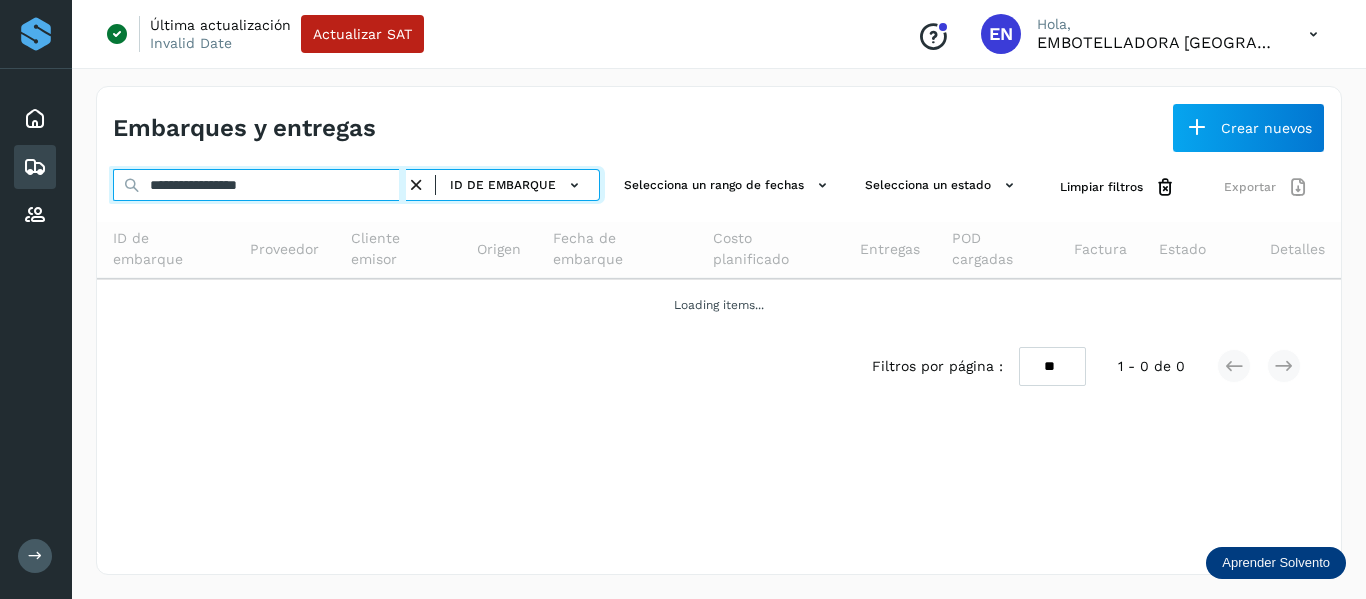 click on "**********" at bounding box center [259, 185] 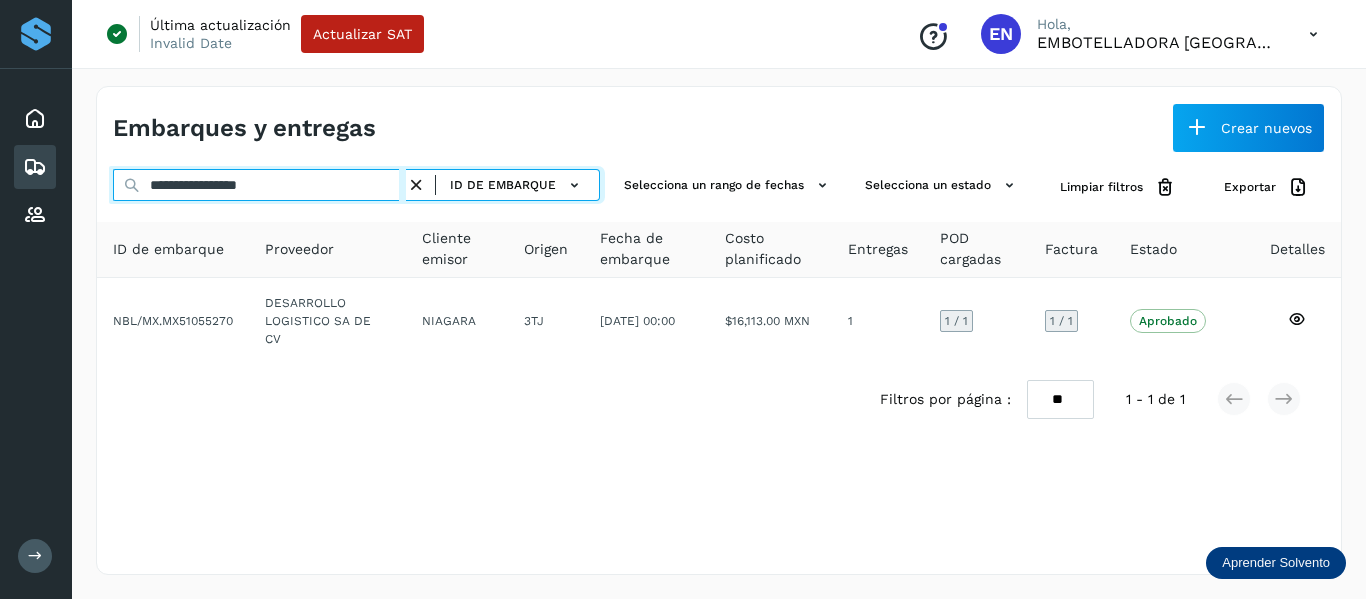 paste 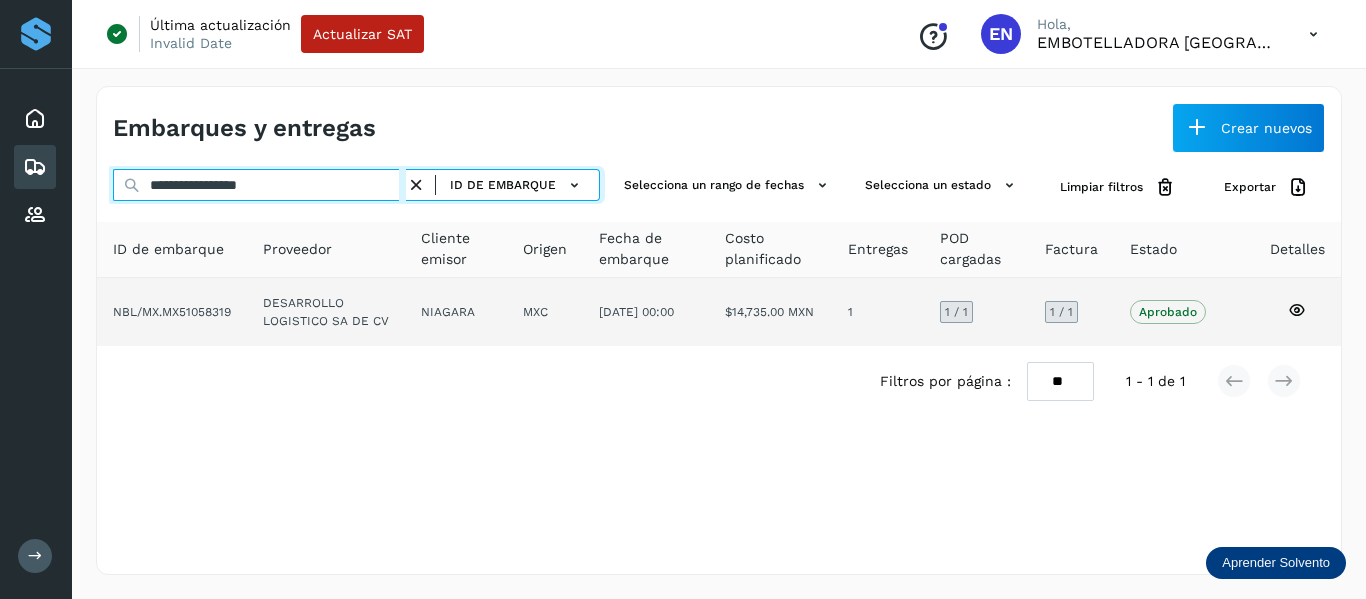 type on "**********" 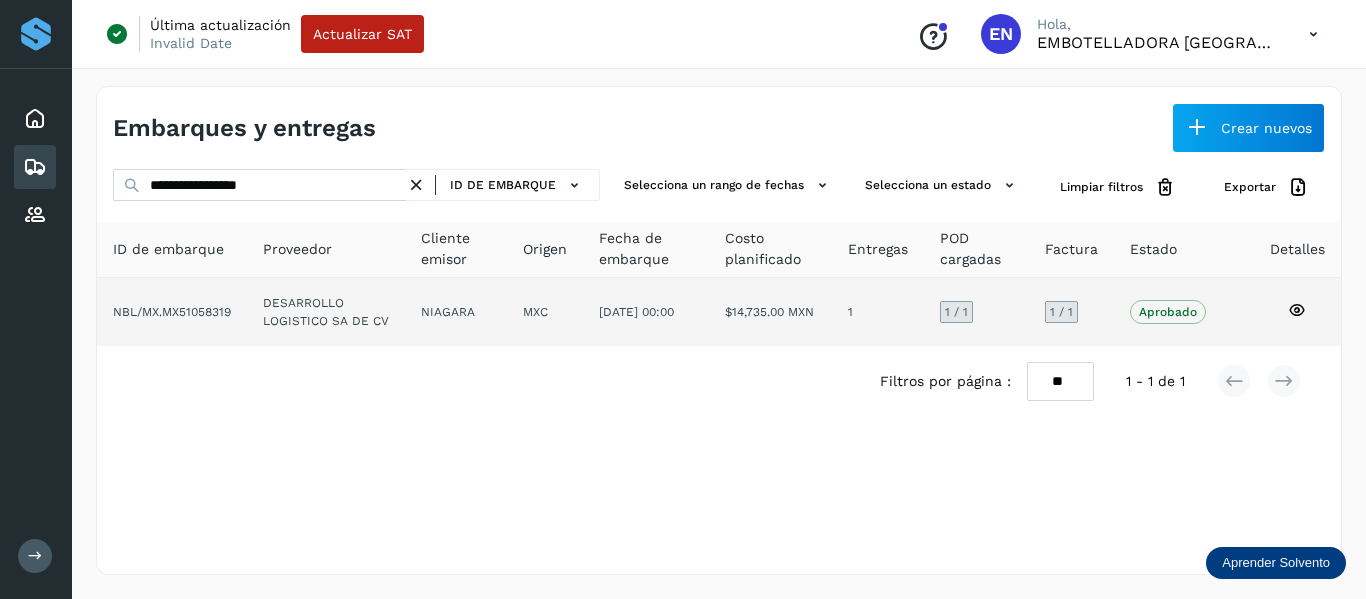 click 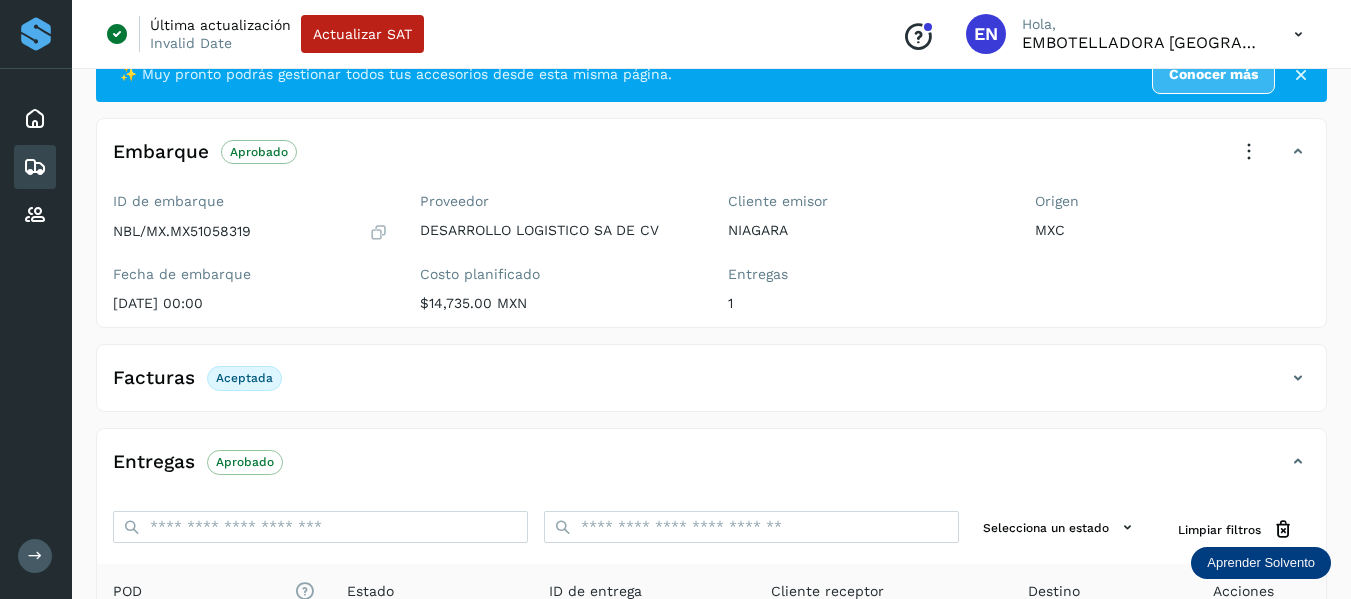 scroll, scrollTop: 100, scrollLeft: 0, axis: vertical 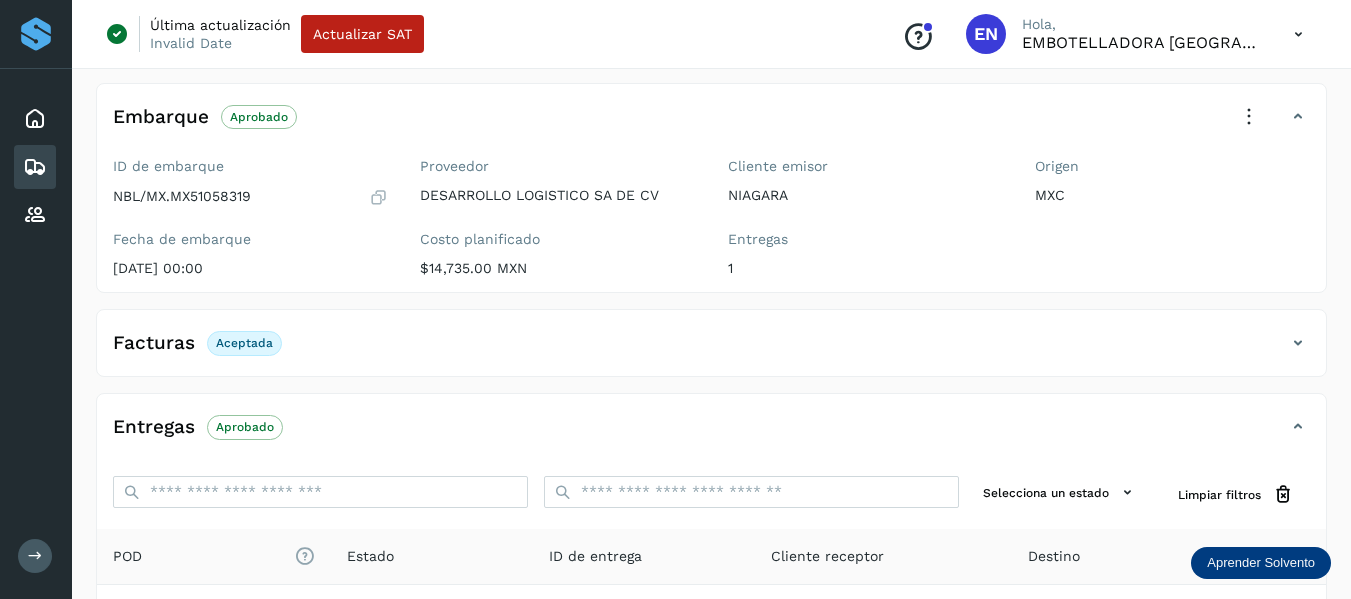 click on "Aceptada" 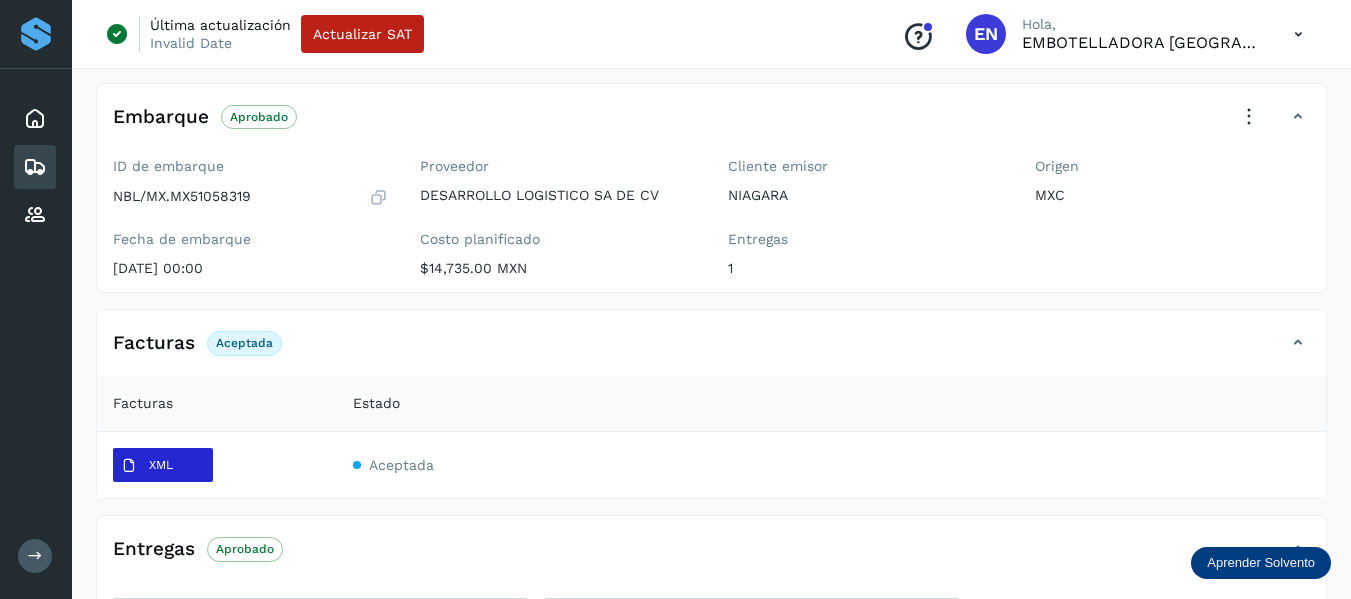 click on "XML" at bounding box center (147, 466) 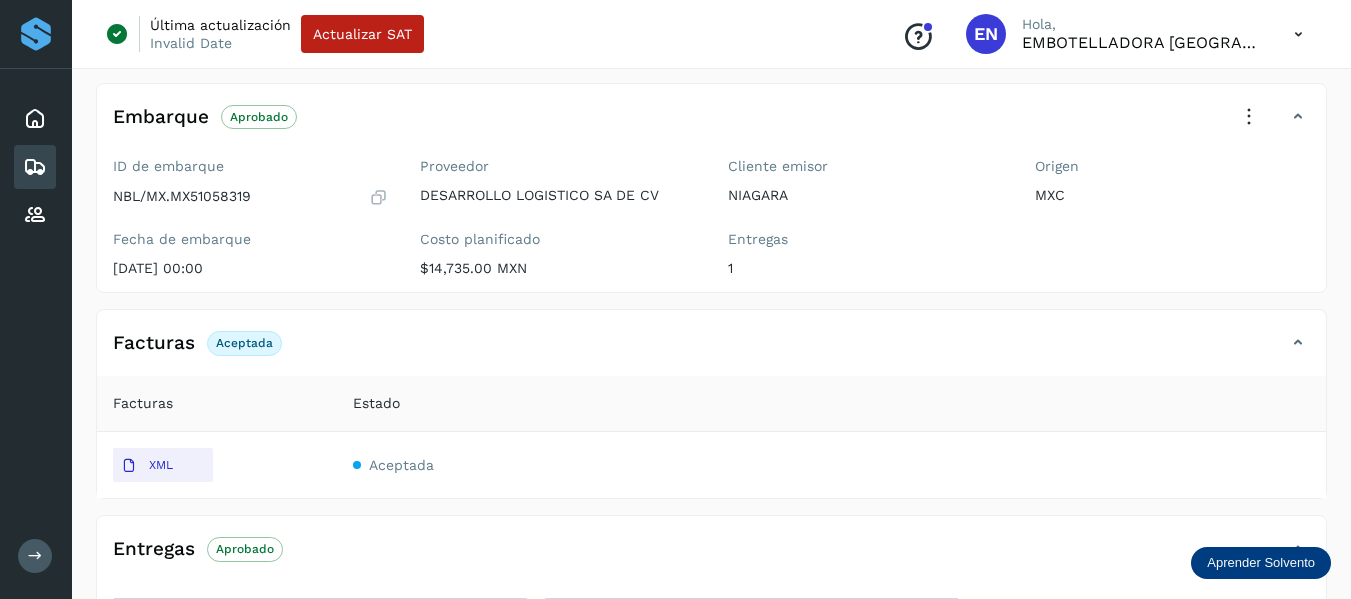 click at bounding box center (35, 167) 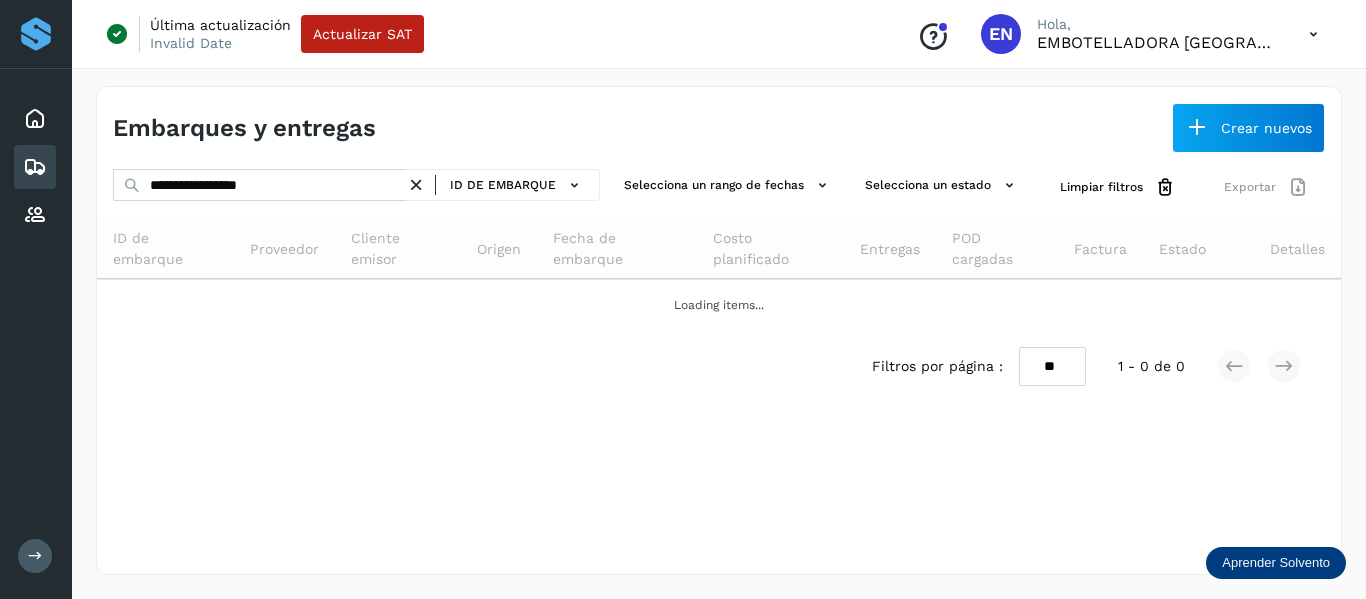 click at bounding box center (416, 185) 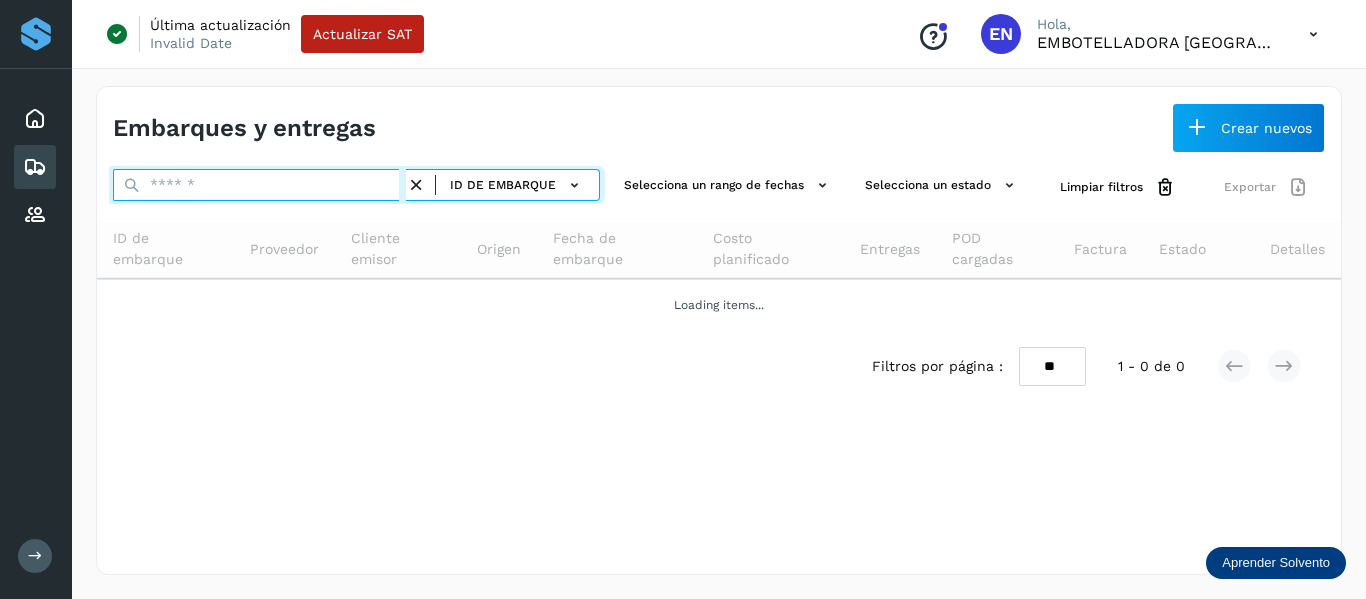 click at bounding box center [259, 185] 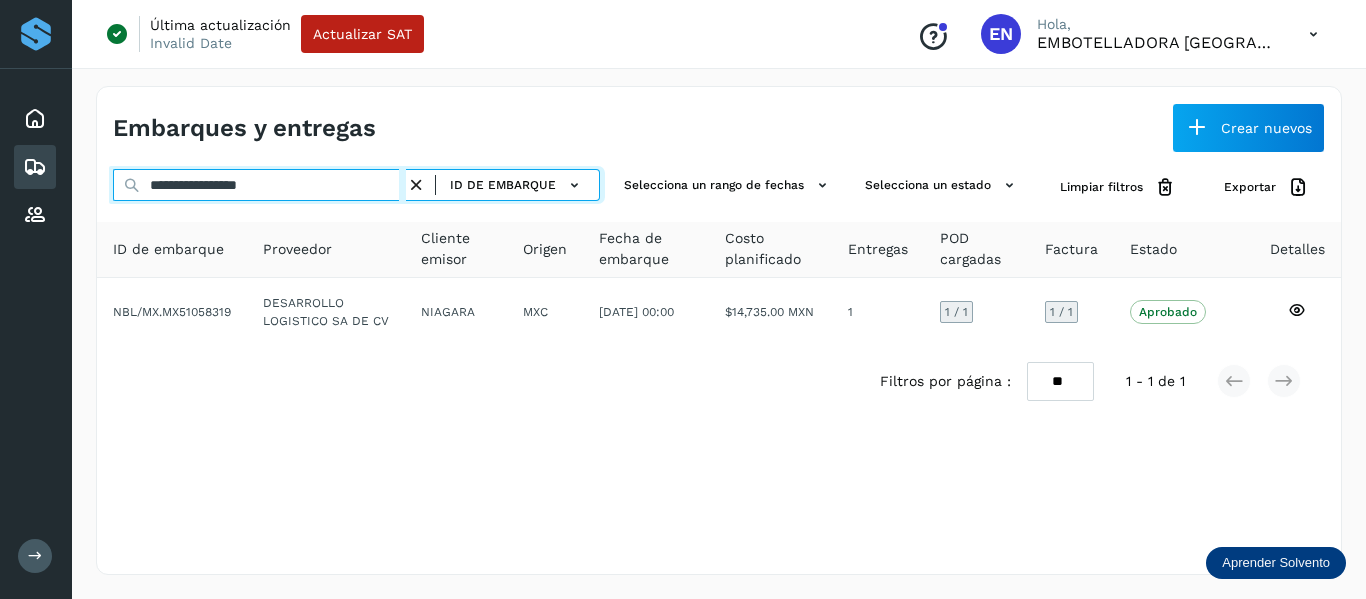 type on "**********" 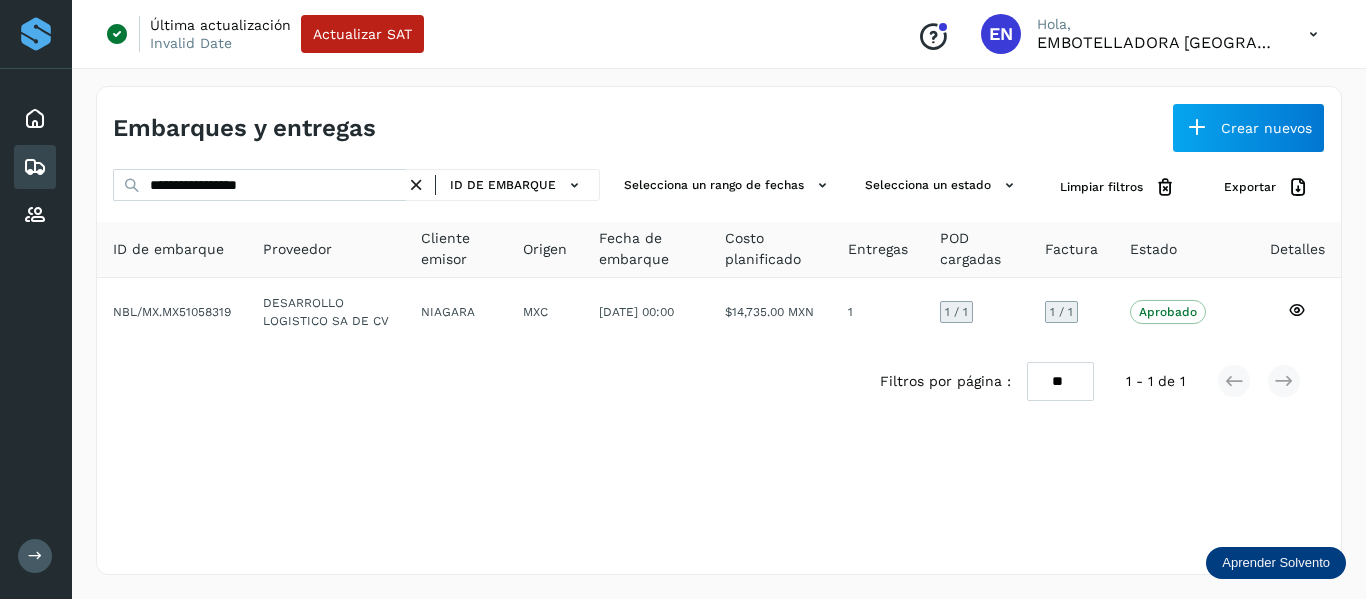 click at bounding box center (416, 185) 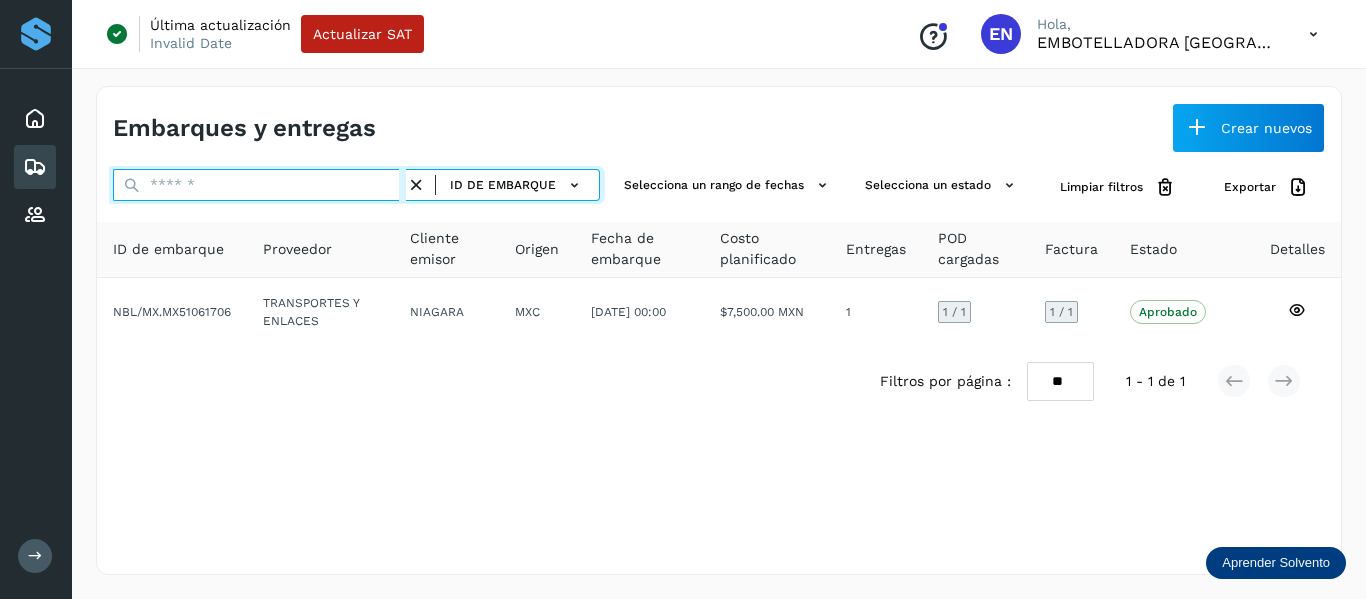 click at bounding box center (259, 185) 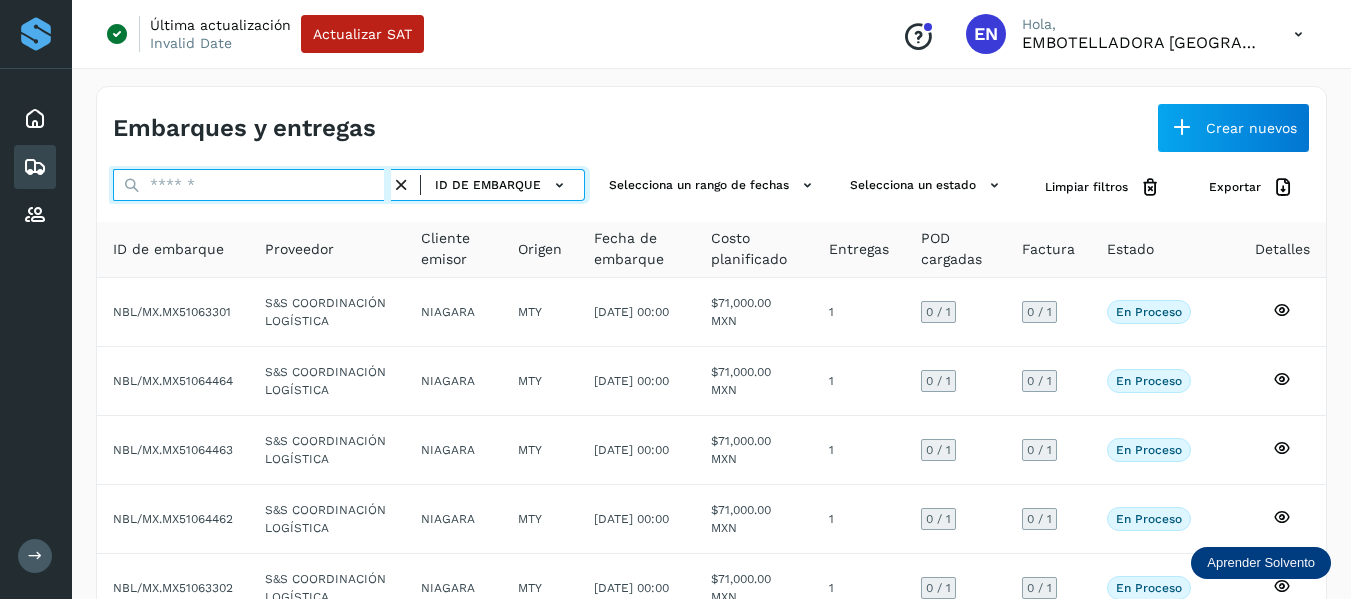 paste on "**********" 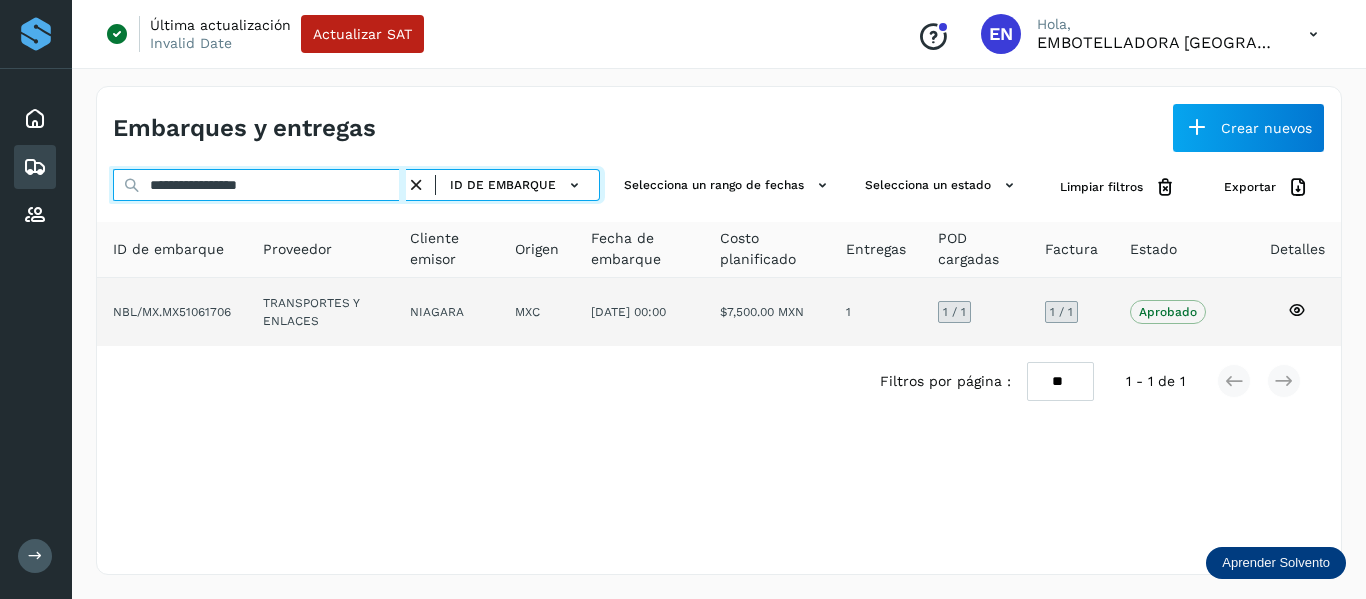 type on "**********" 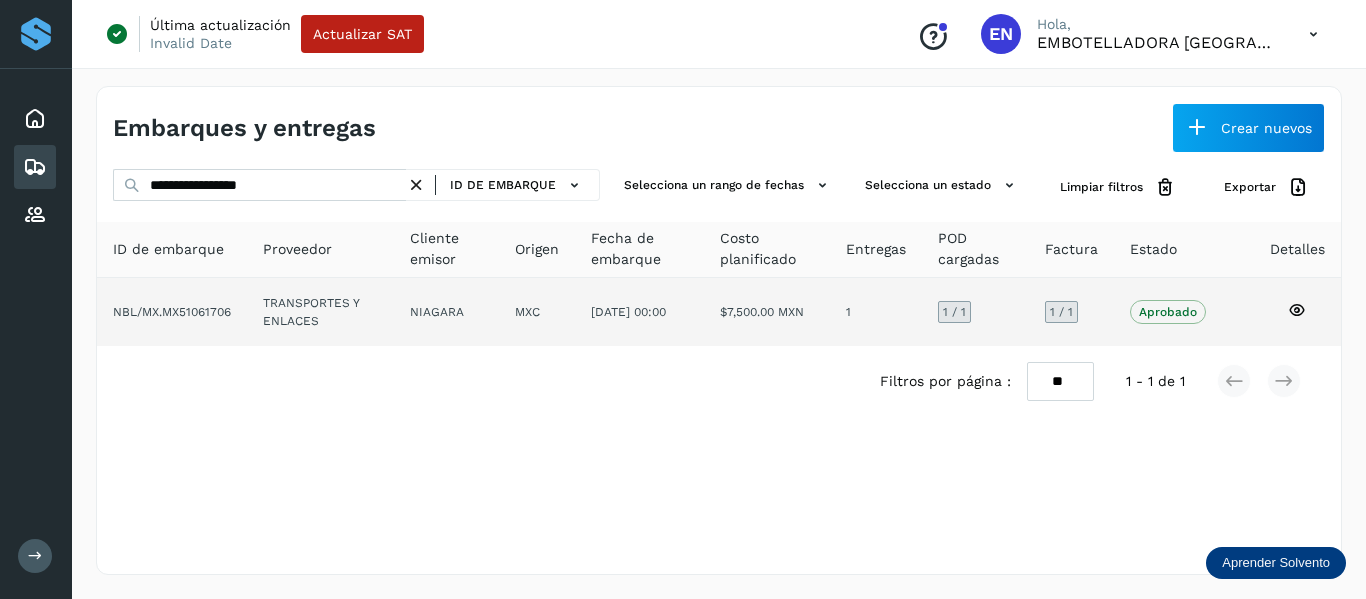 click 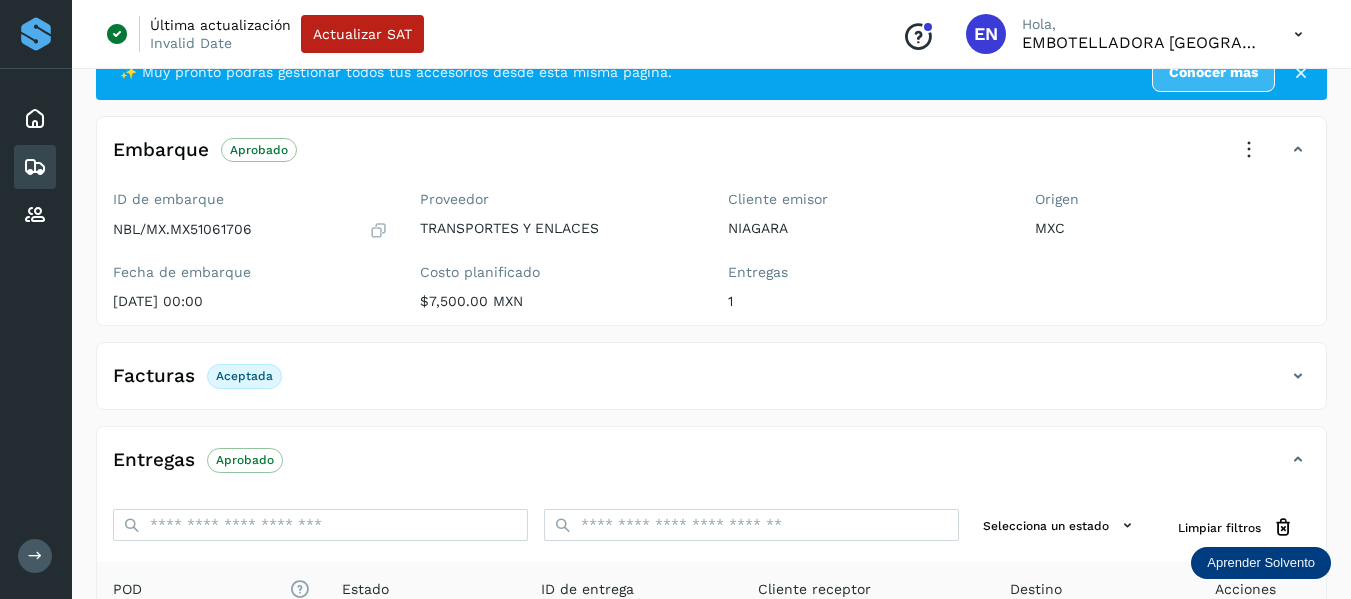 scroll, scrollTop: 100, scrollLeft: 0, axis: vertical 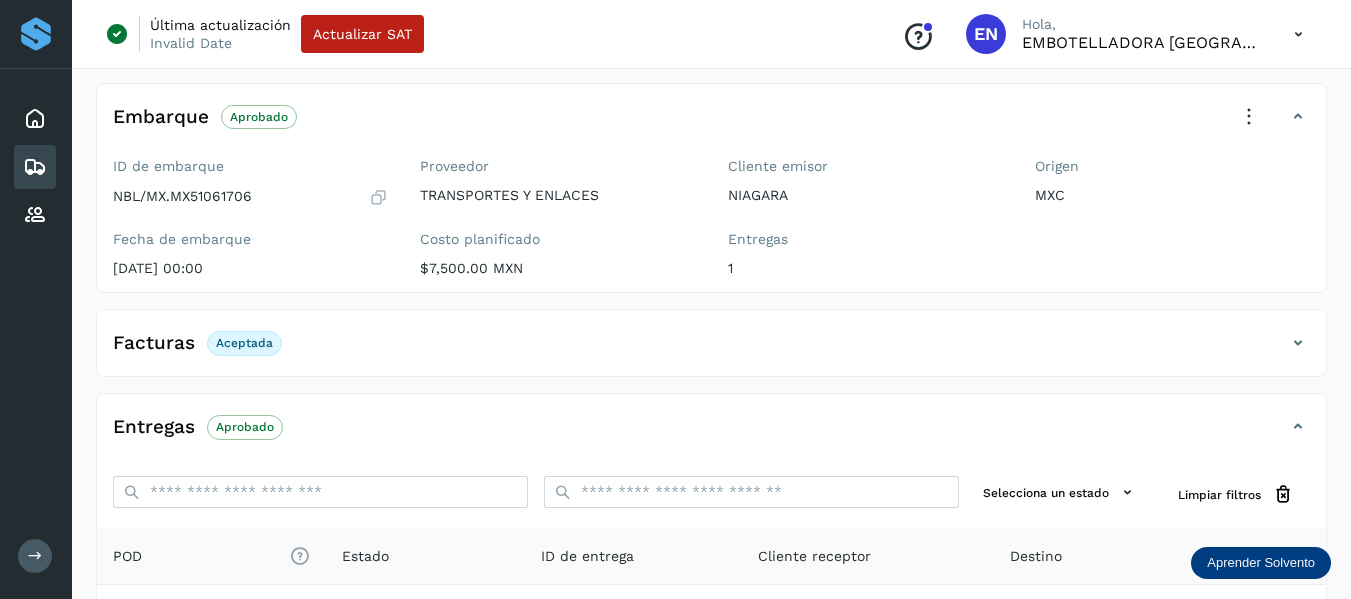 click on "Facturas Aceptada" 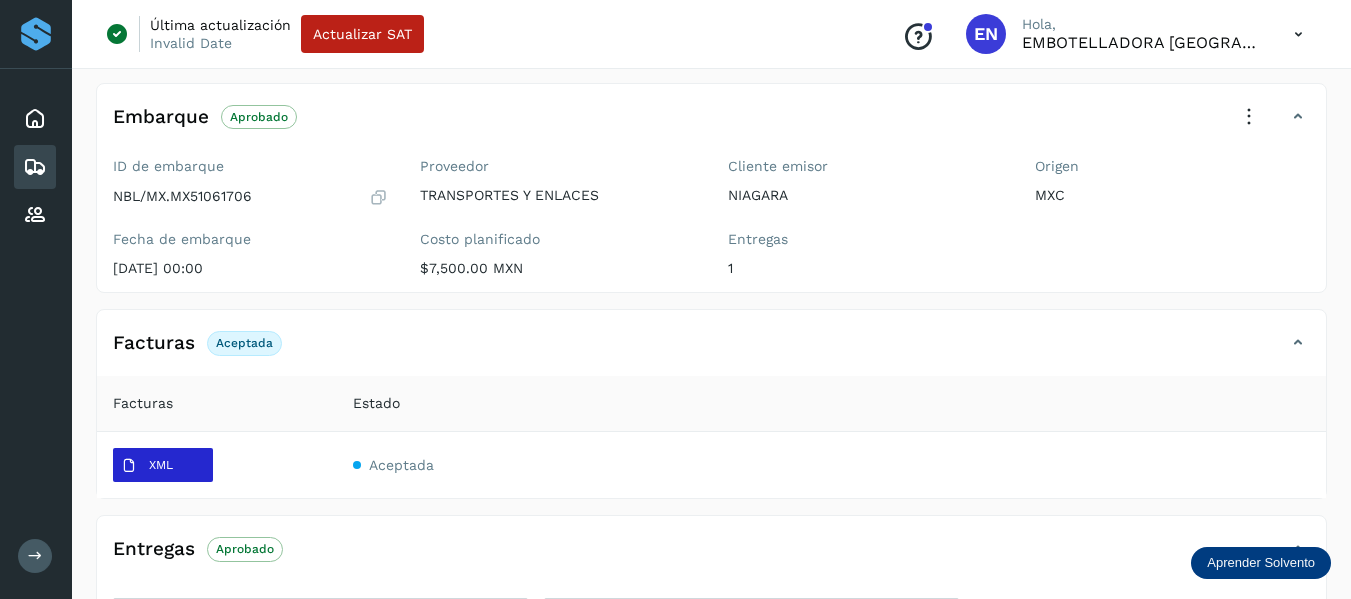 click on "XML" at bounding box center [147, 466] 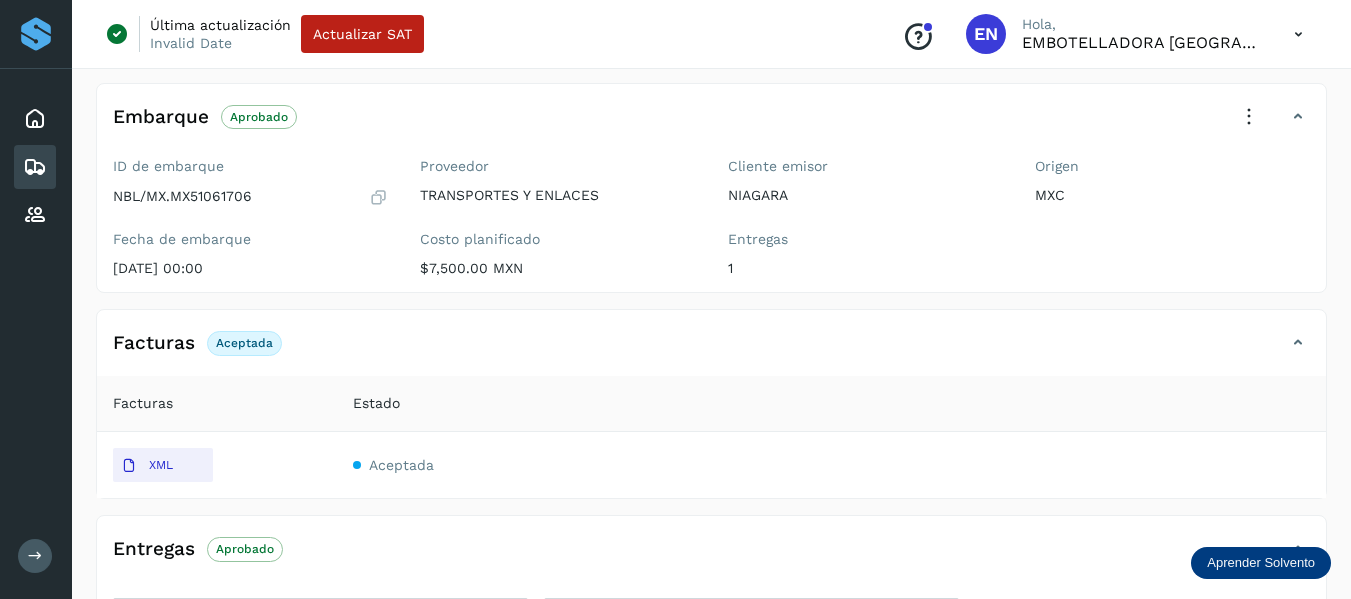 type 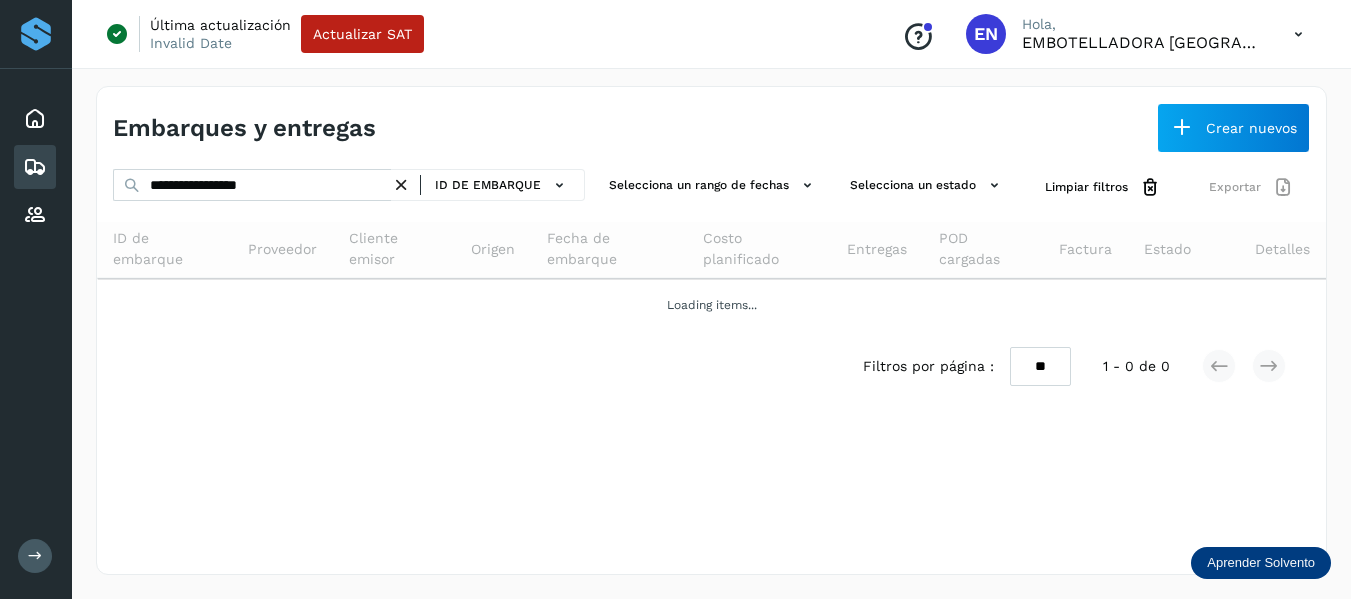 scroll, scrollTop: 0, scrollLeft: 0, axis: both 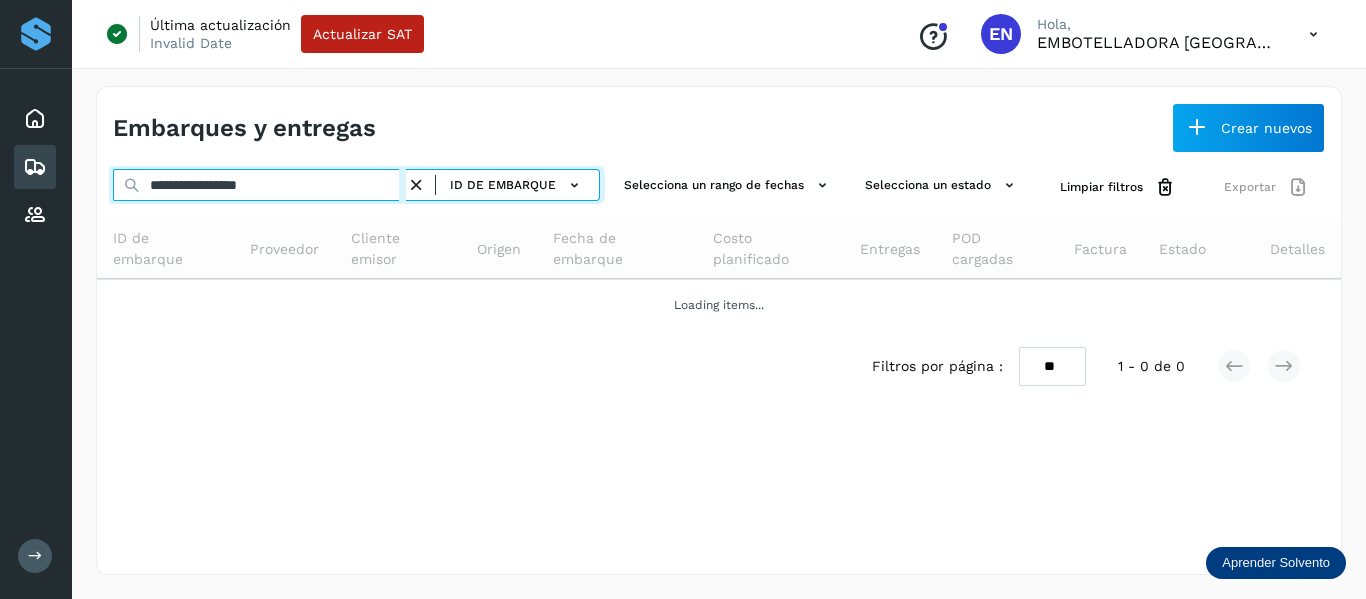 click on "**********" at bounding box center (259, 185) 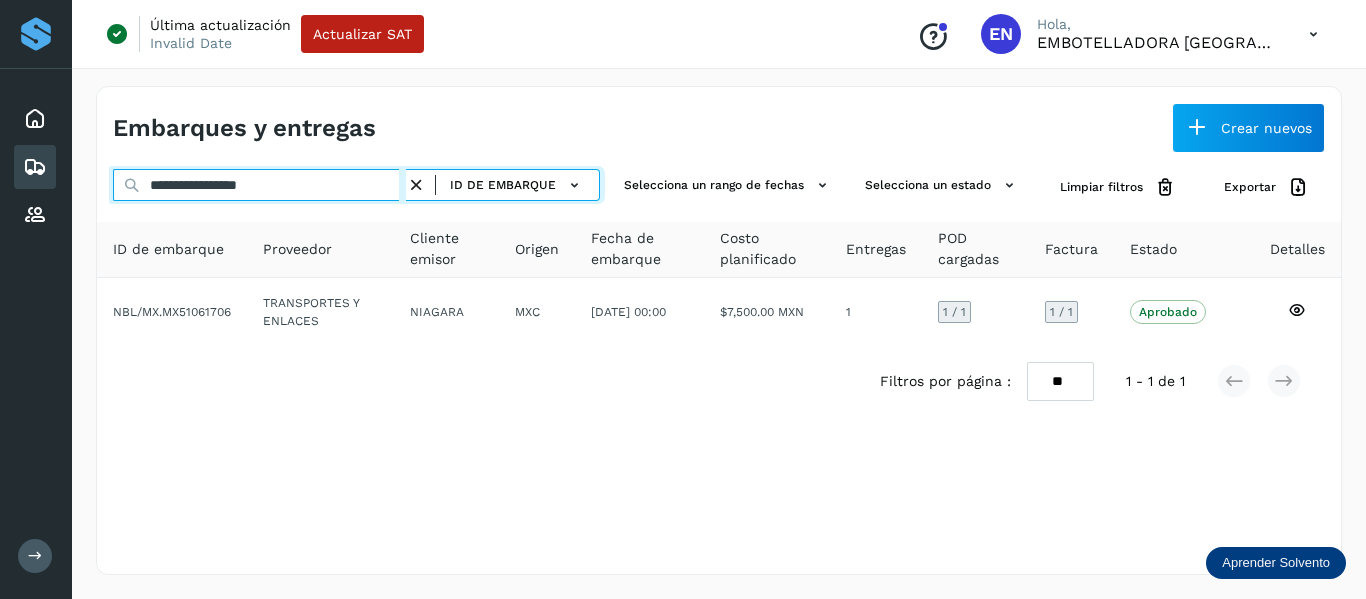 click on "**********" at bounding box center [259, 185] 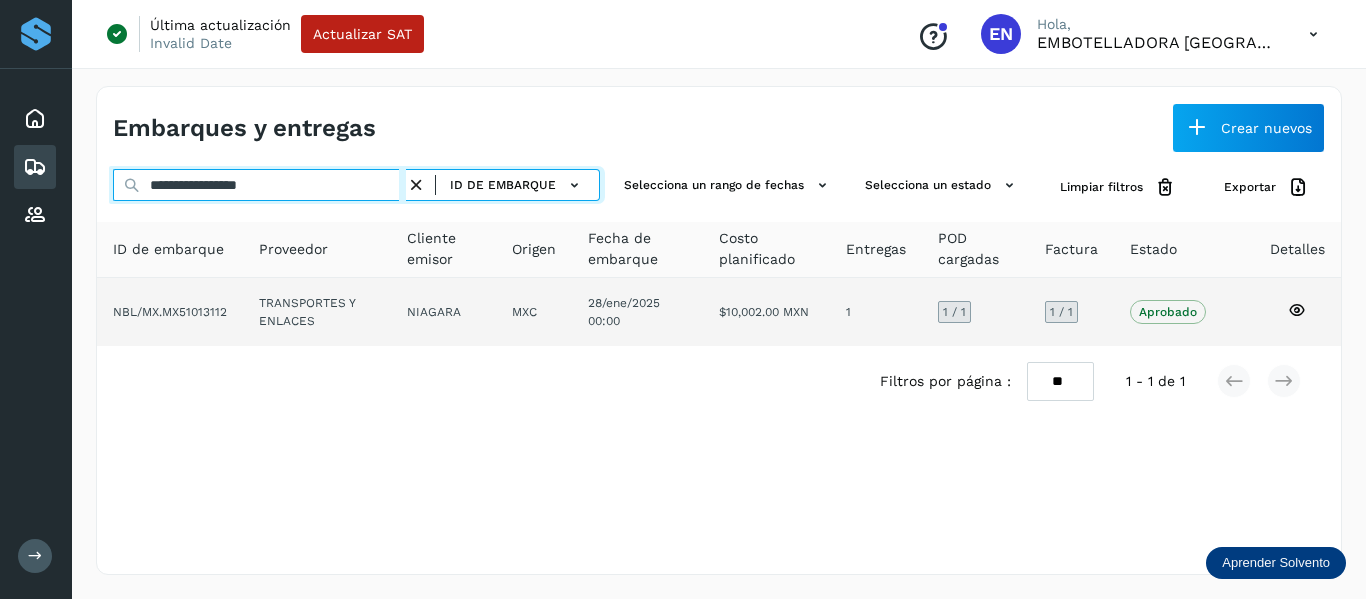 type on "**********" 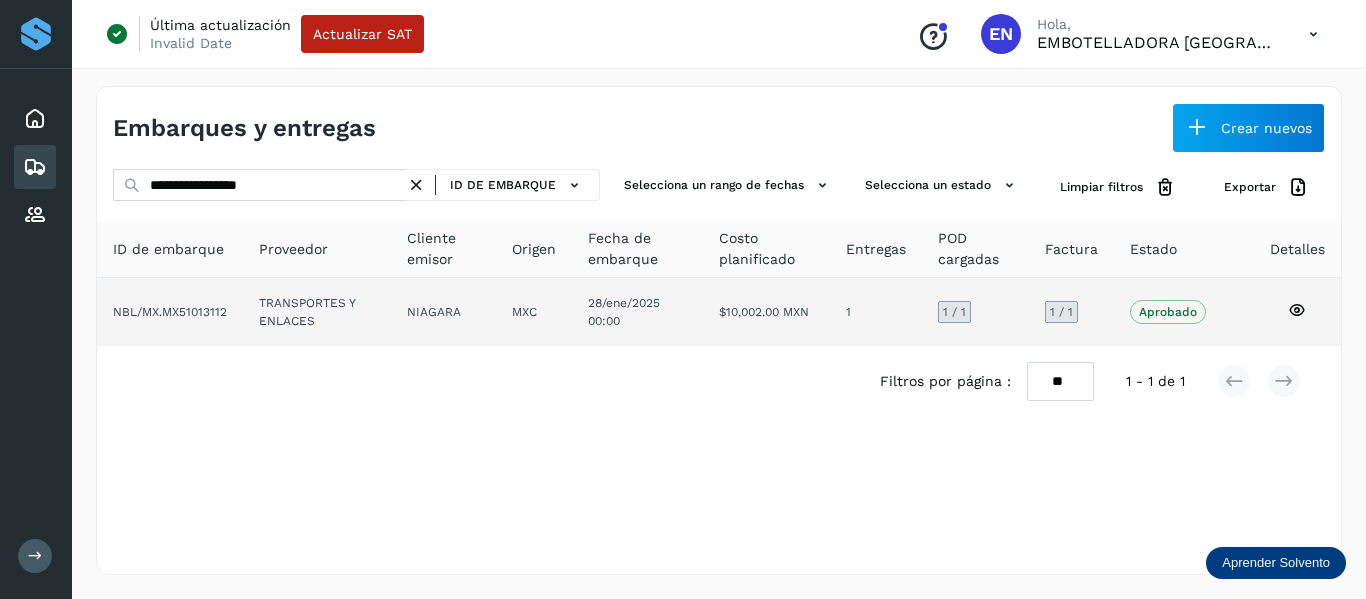 click 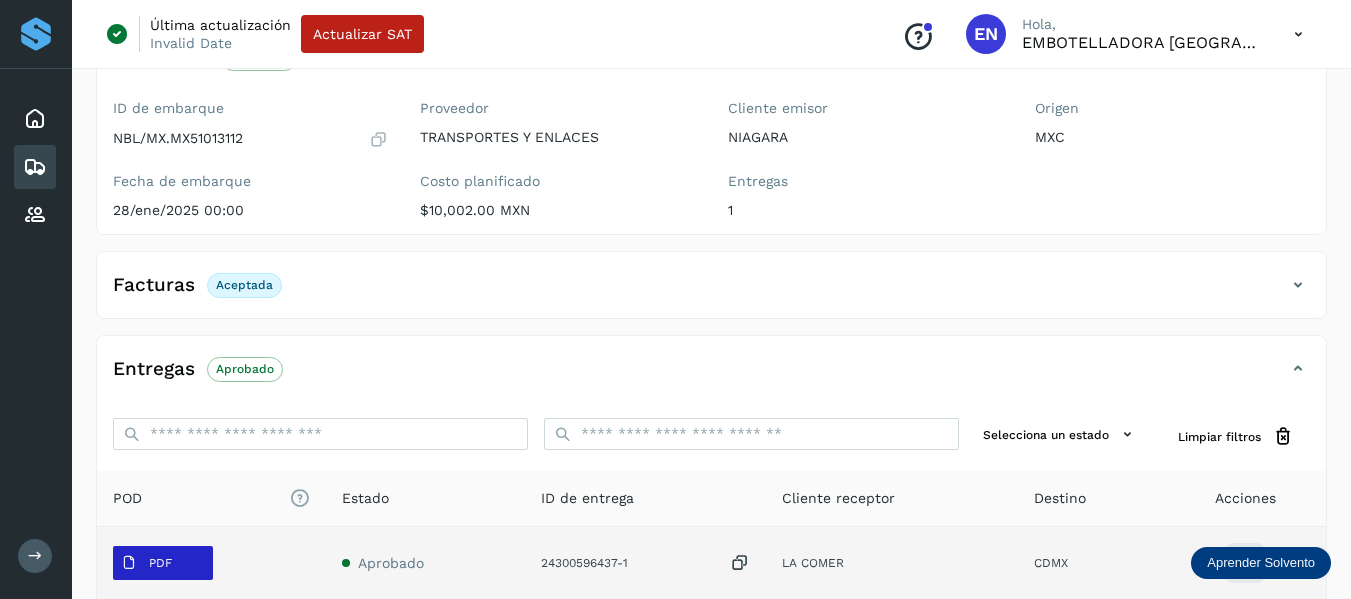 scroll, scrollTop: 154, scrollLeft: 0, axis: vertical 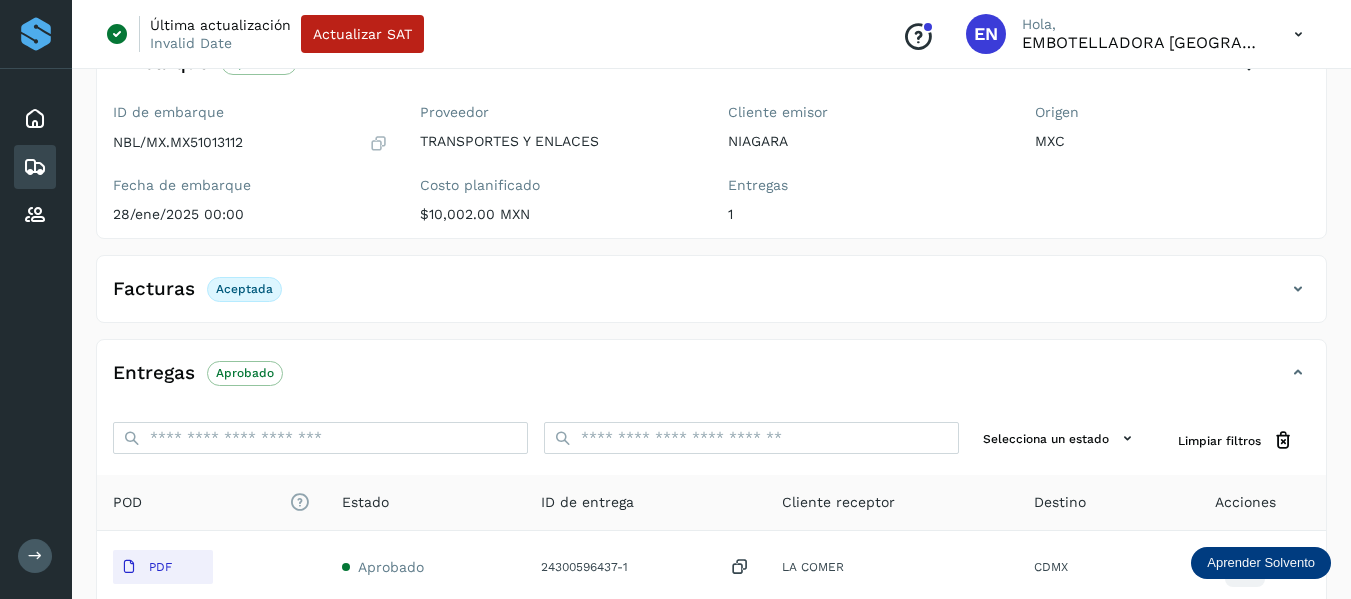 click on "Facturas Aceptada" 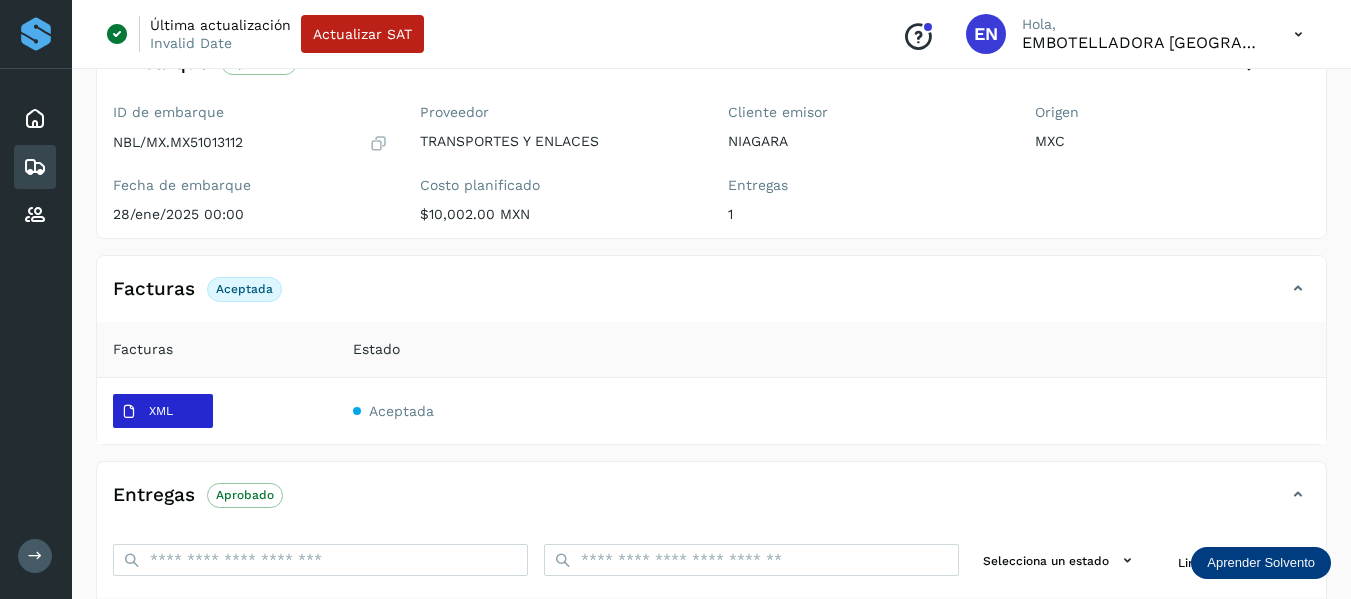 click on "XML" at bounding box center (161, 411) 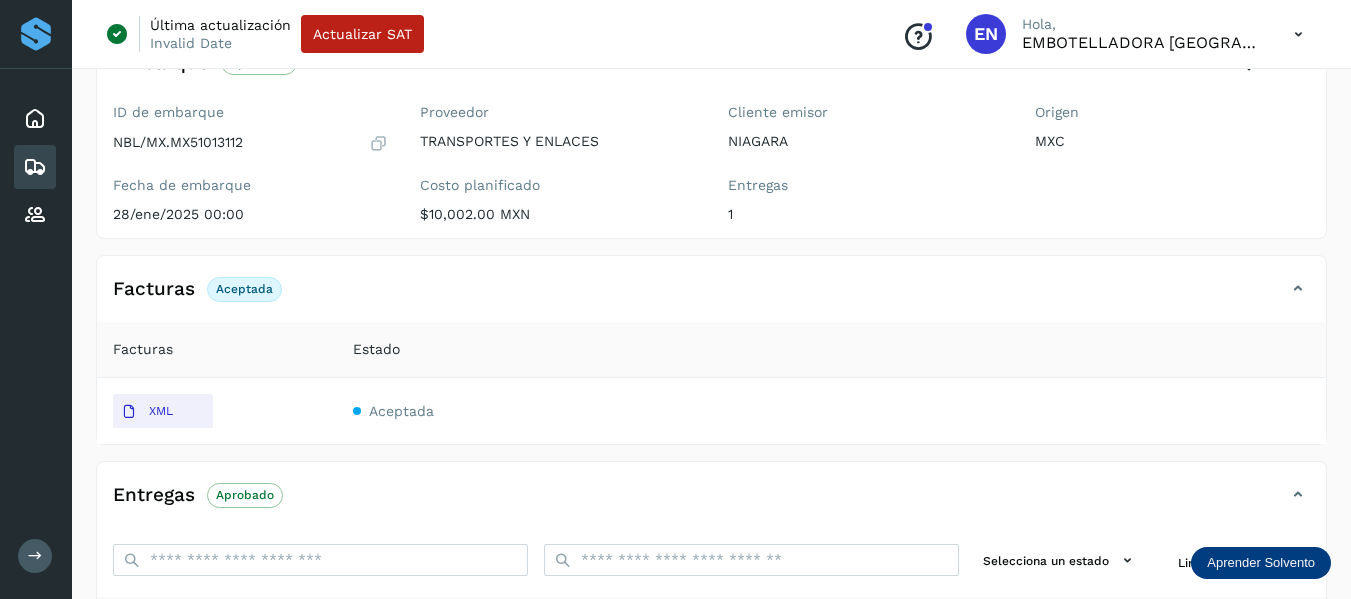 click on "Embarques y entregas" 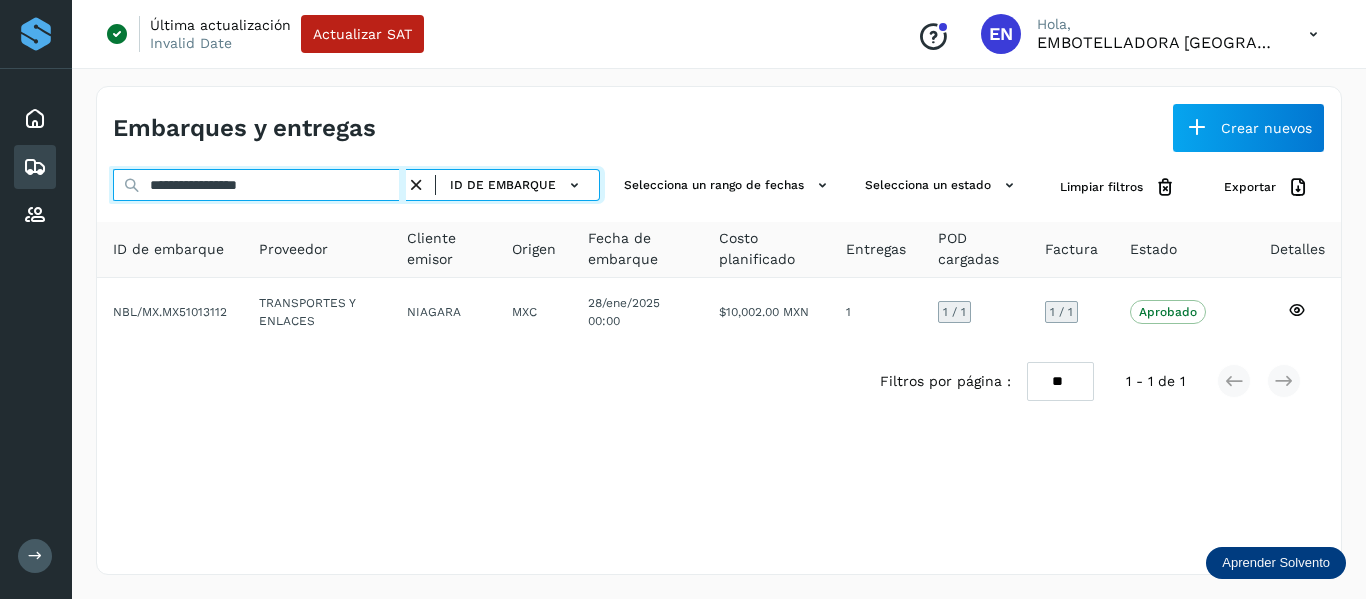 click on "**********" at bounding box center (259, 185) 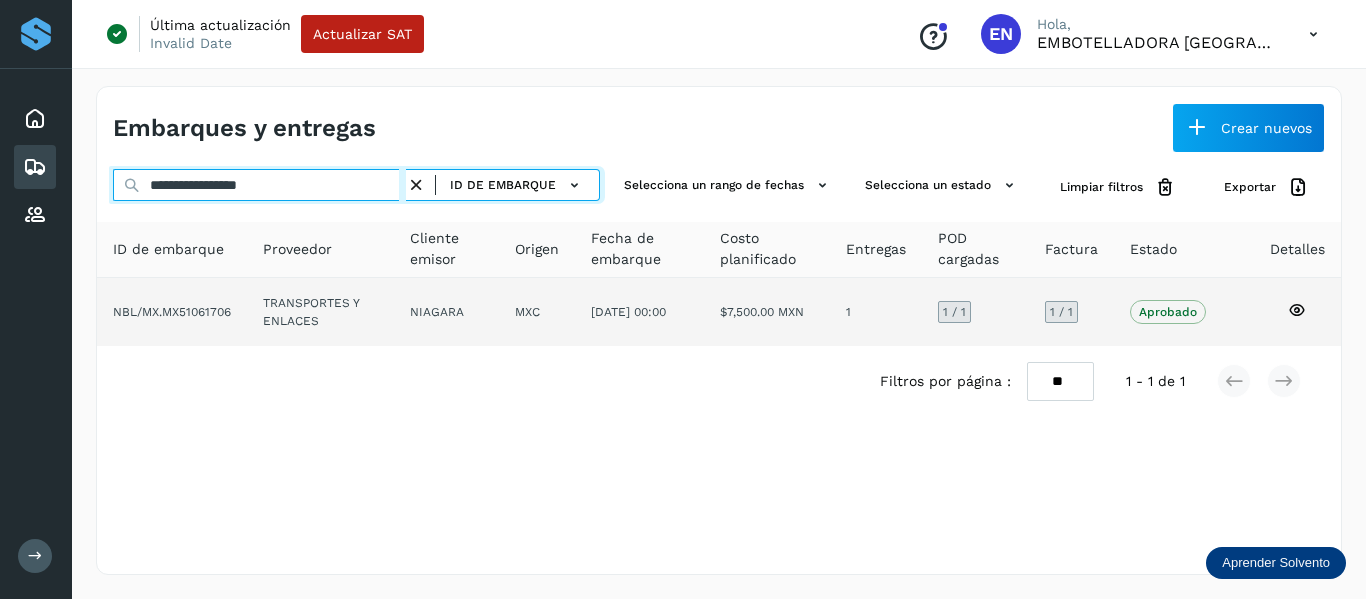 type on "**********" 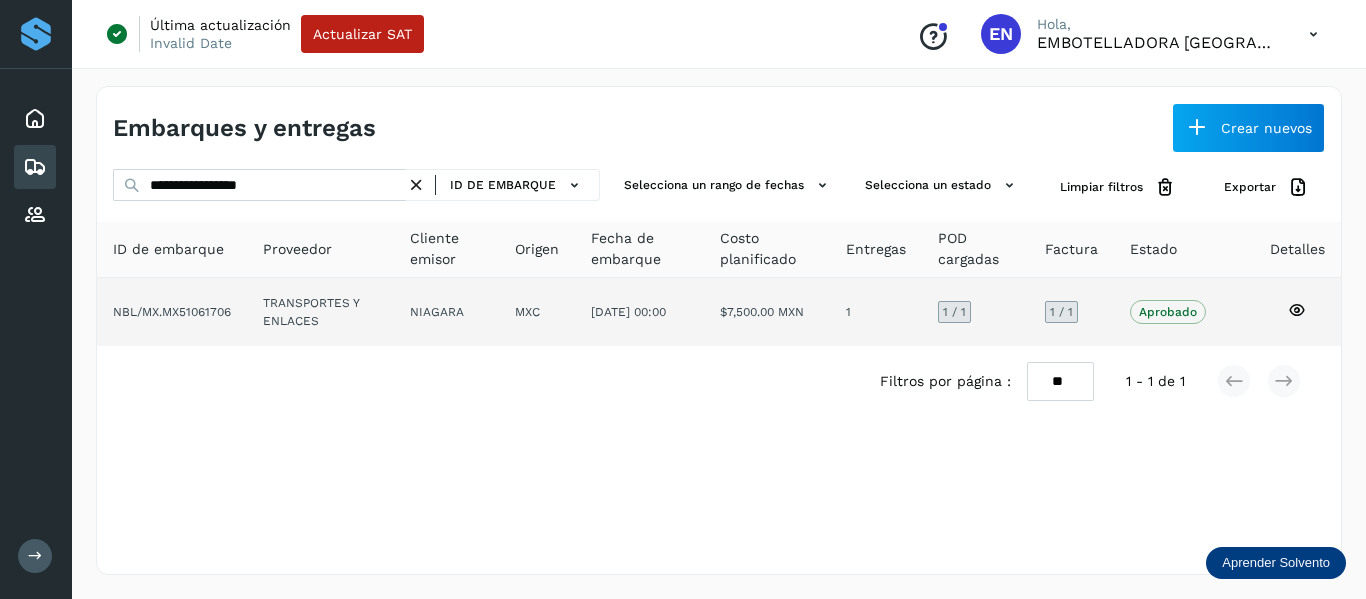 click 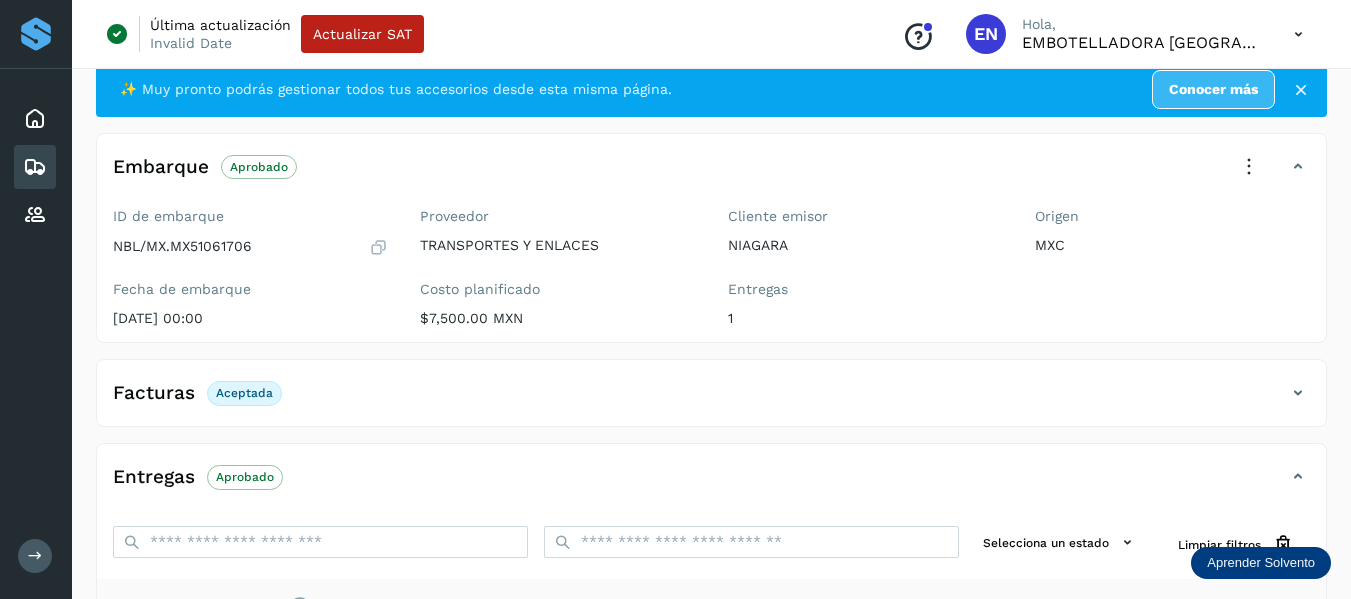 scroll, scrollTop: 100, scrollLeft: 0, axis: vertical 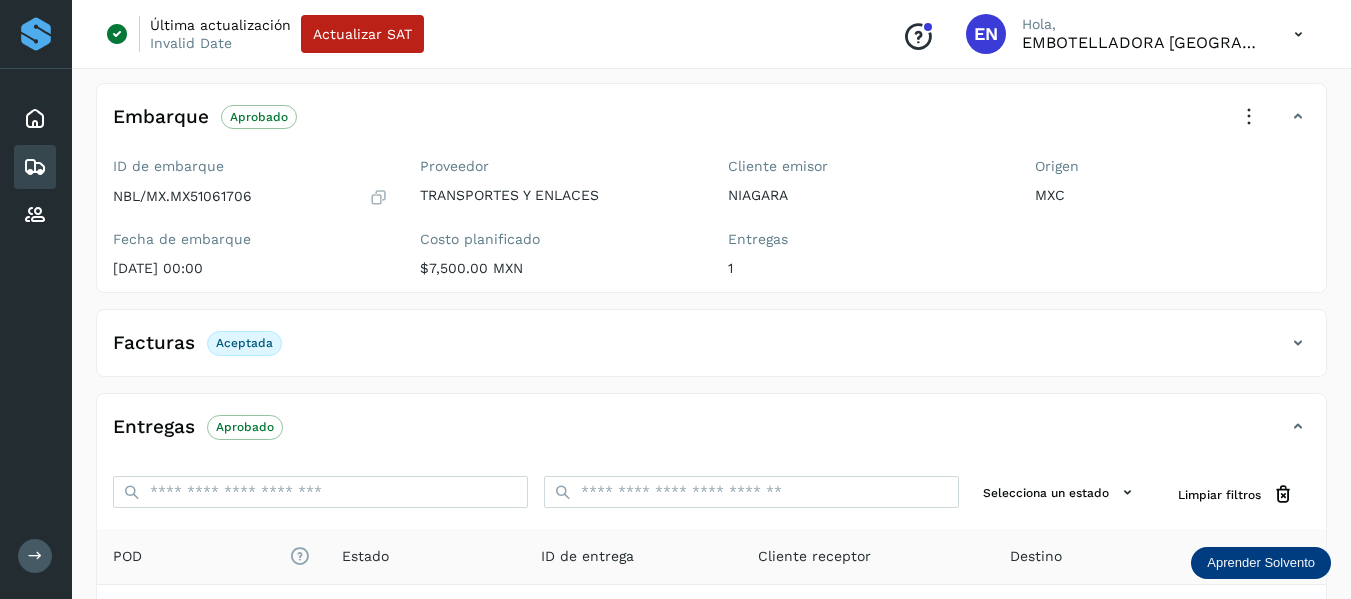 click on "Facturas Aceptada" 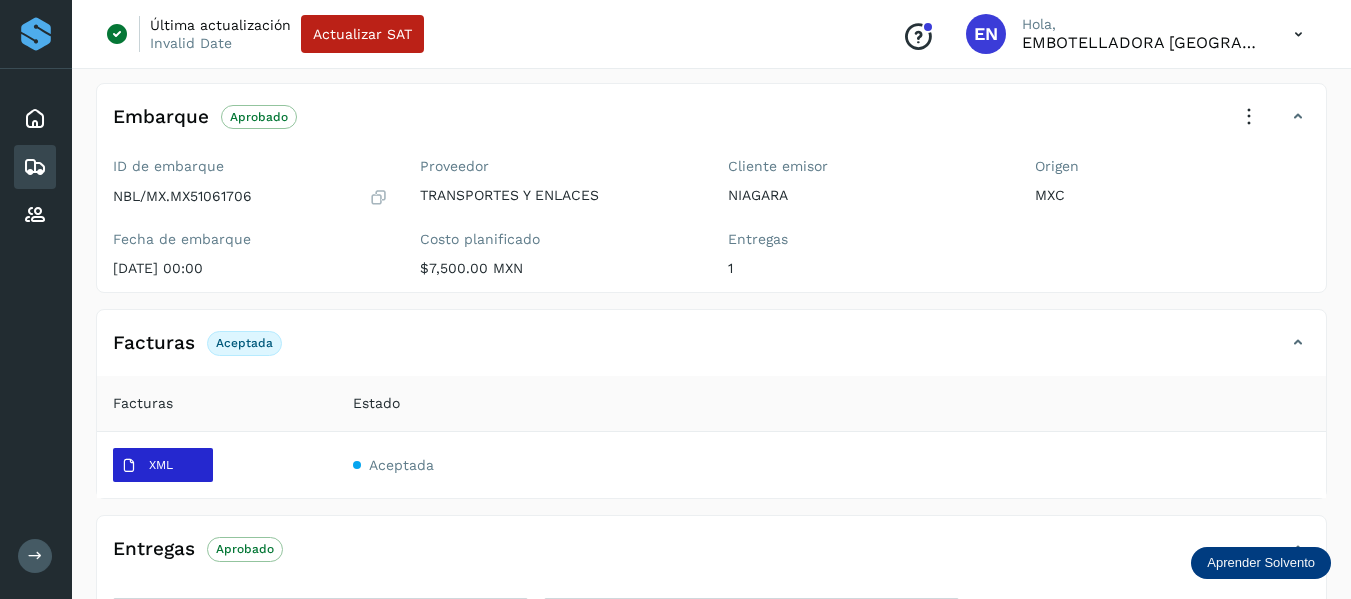 click on "XML" at bounding box center (161, 465) 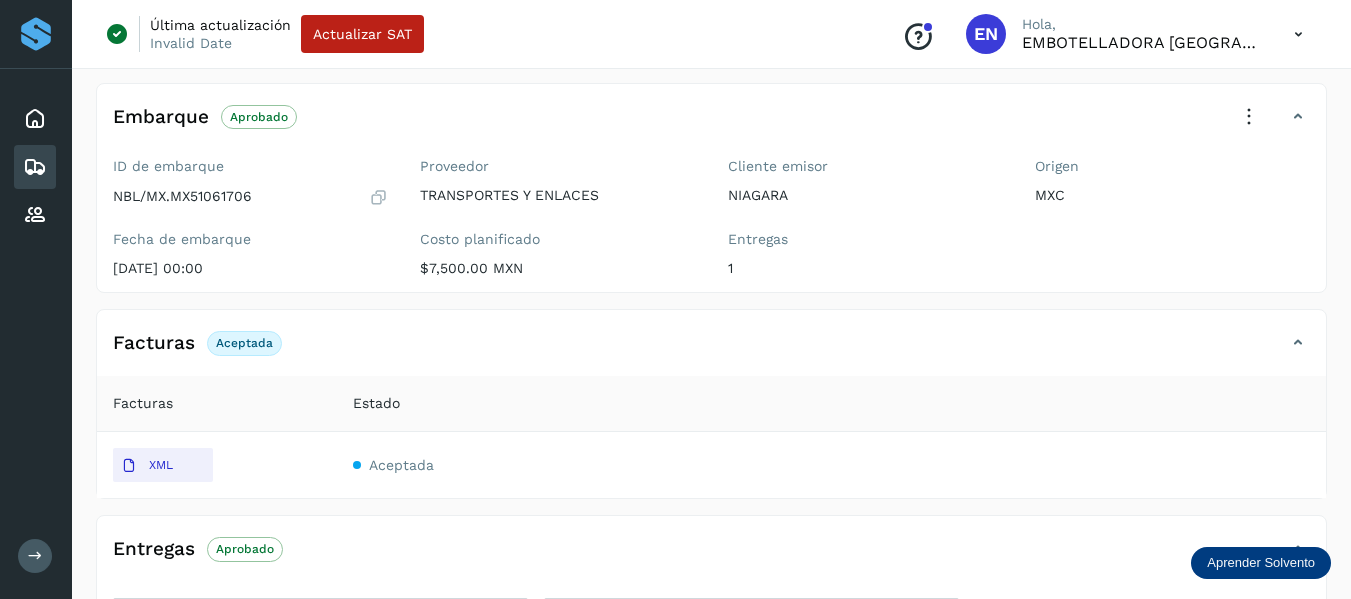click at bounding box center (35, 167) 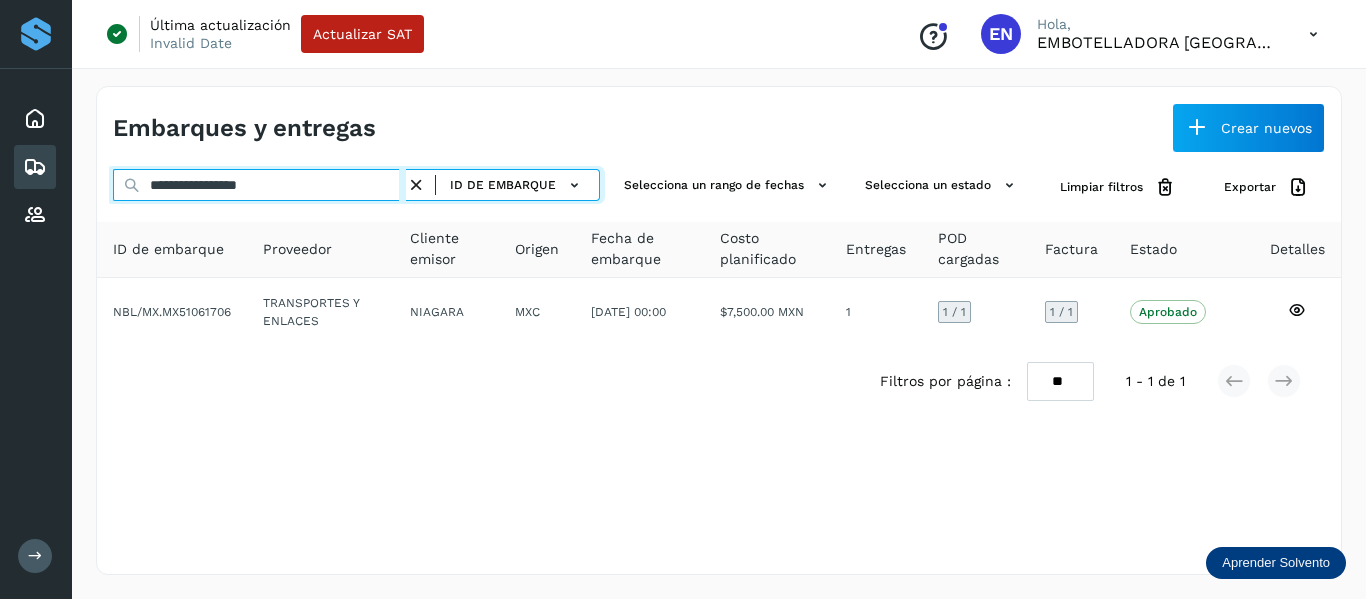 click on "**********" at bounding box center (259, 185) 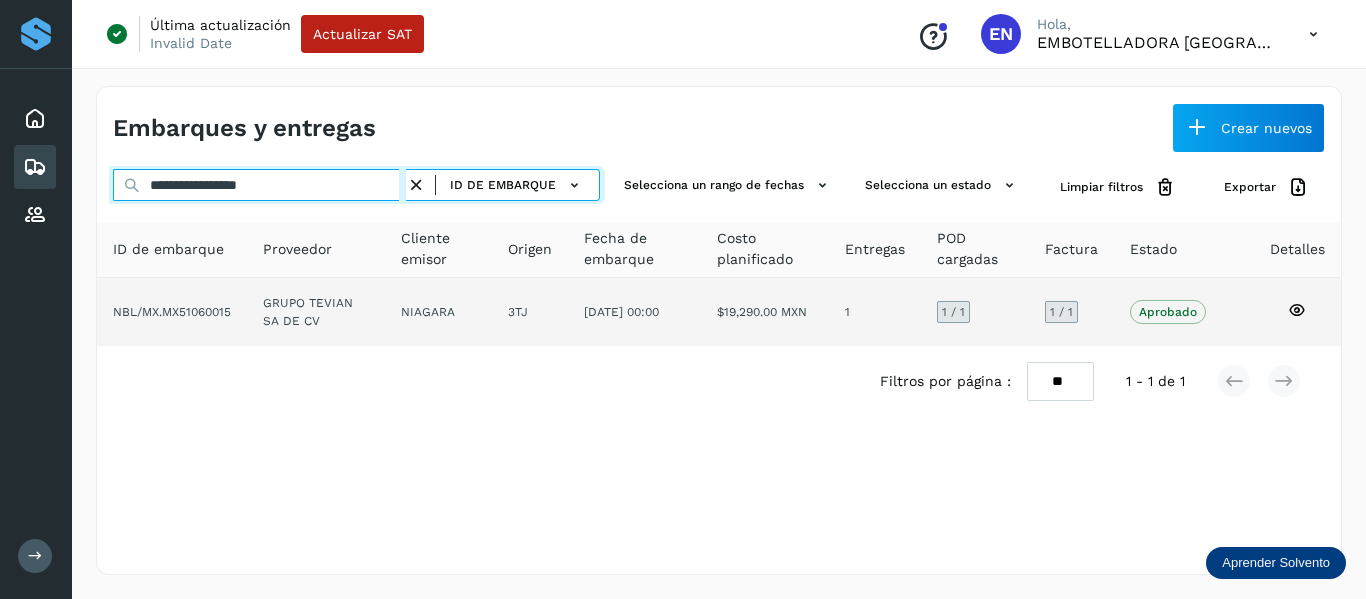 type on "**********" 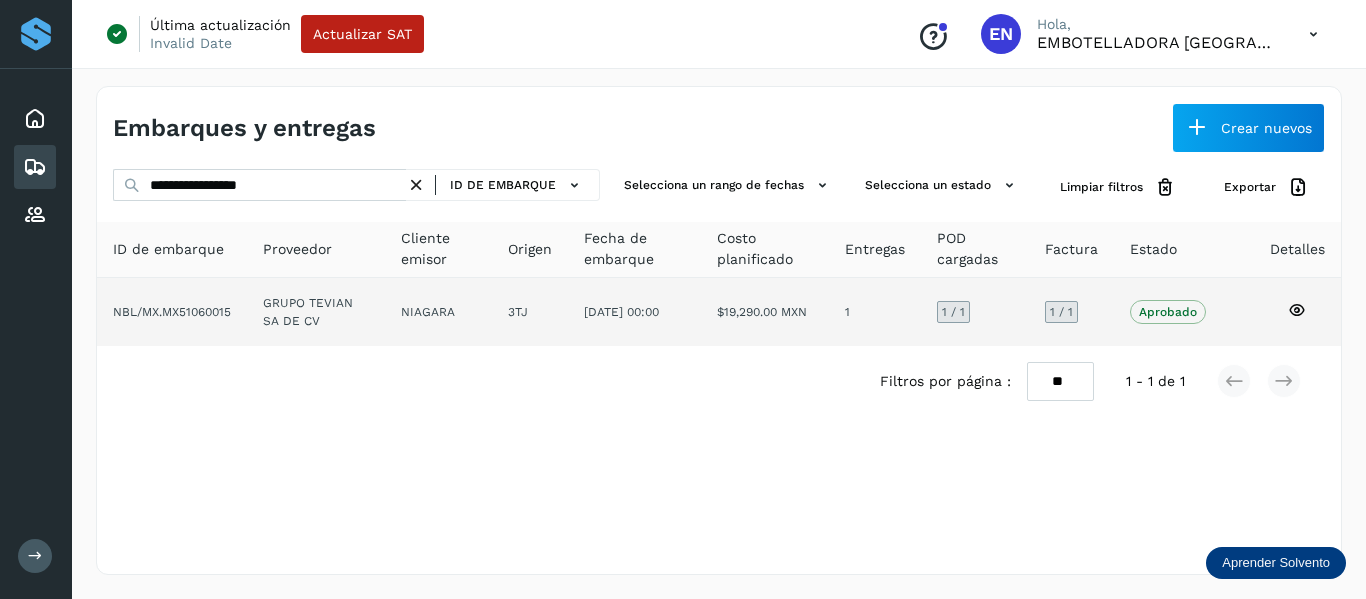 click 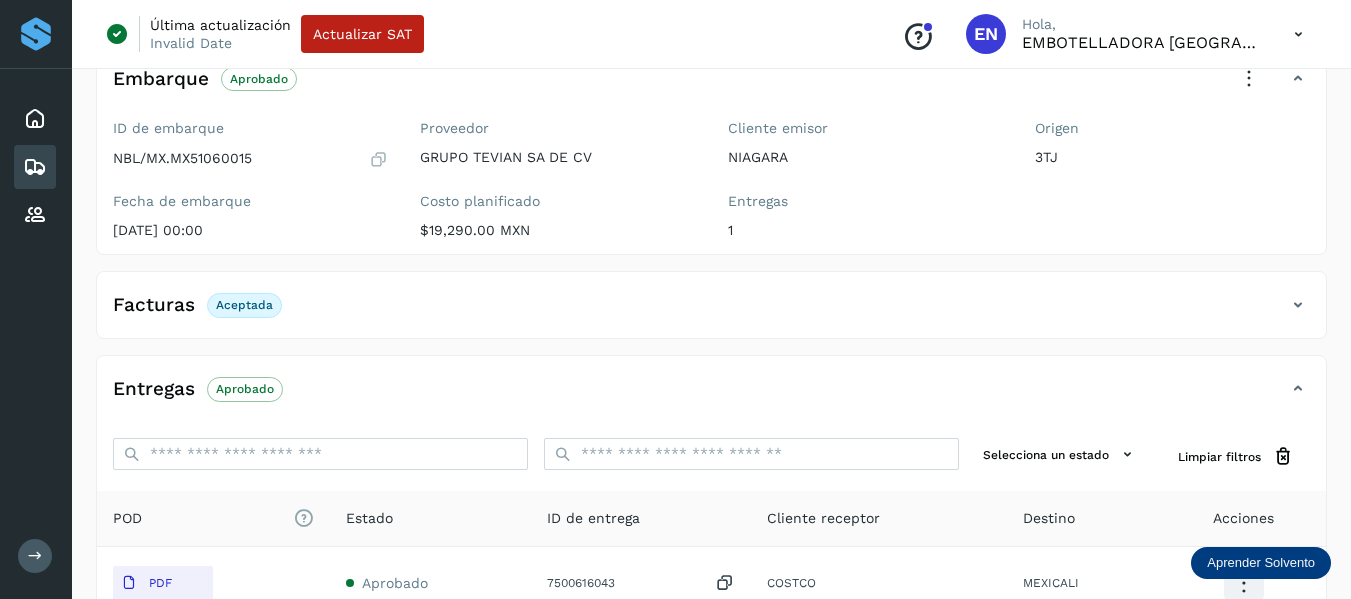 scroll, scrollTop: 300, scrollLeft: 0, axis: vertical 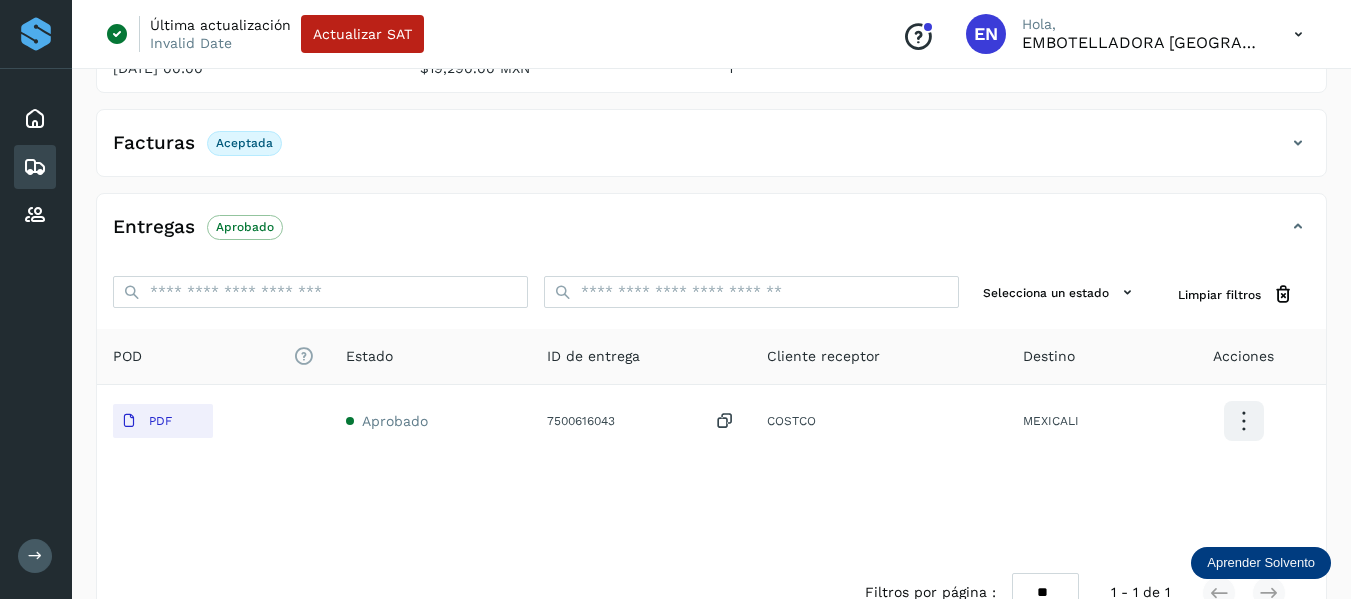 click on "Facturas Aceptada" 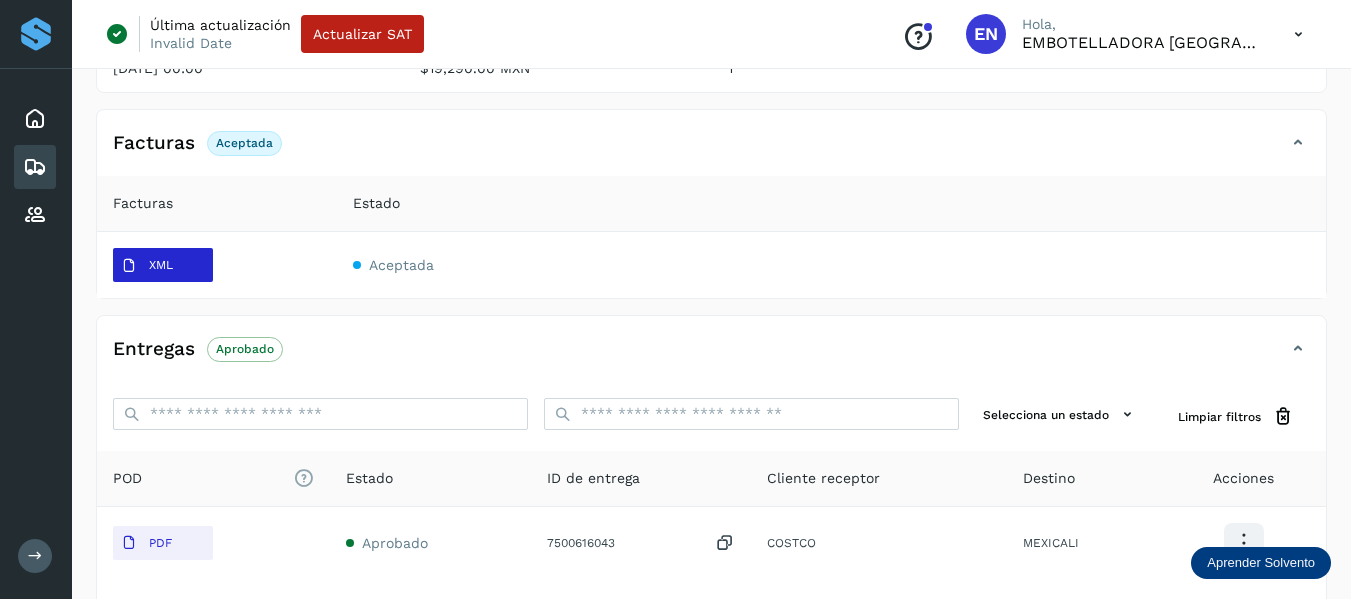 click on "XML" at bounding box center (161, 265) 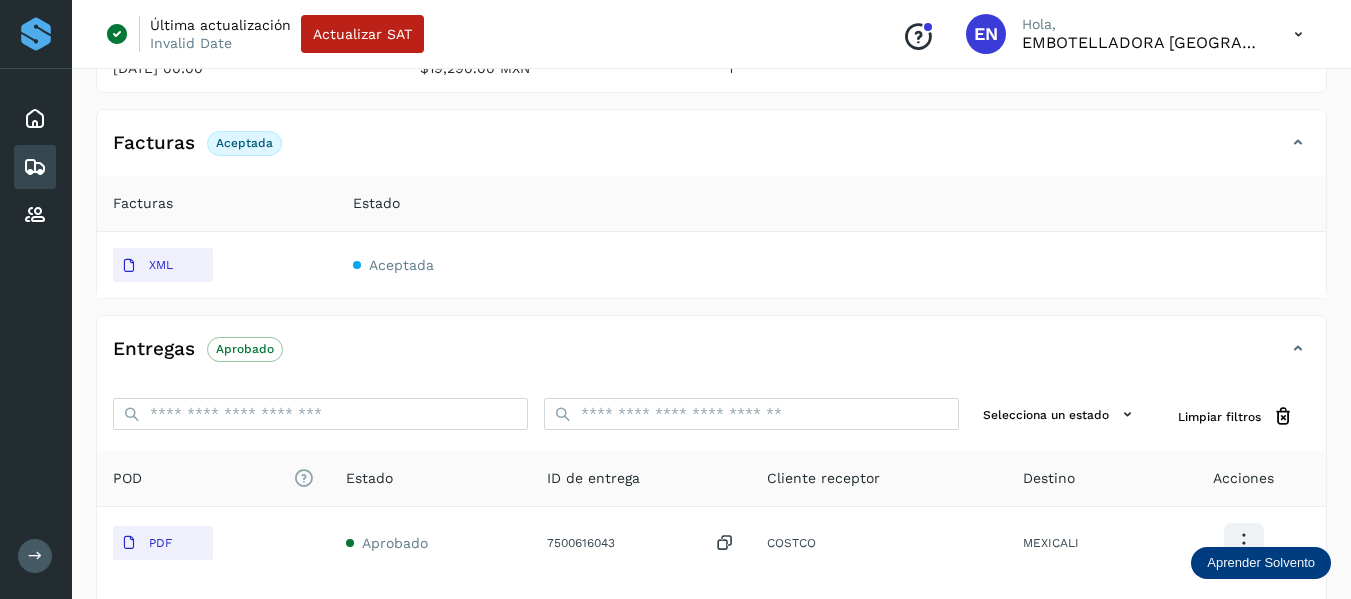 click at bounding box center (35, 167) 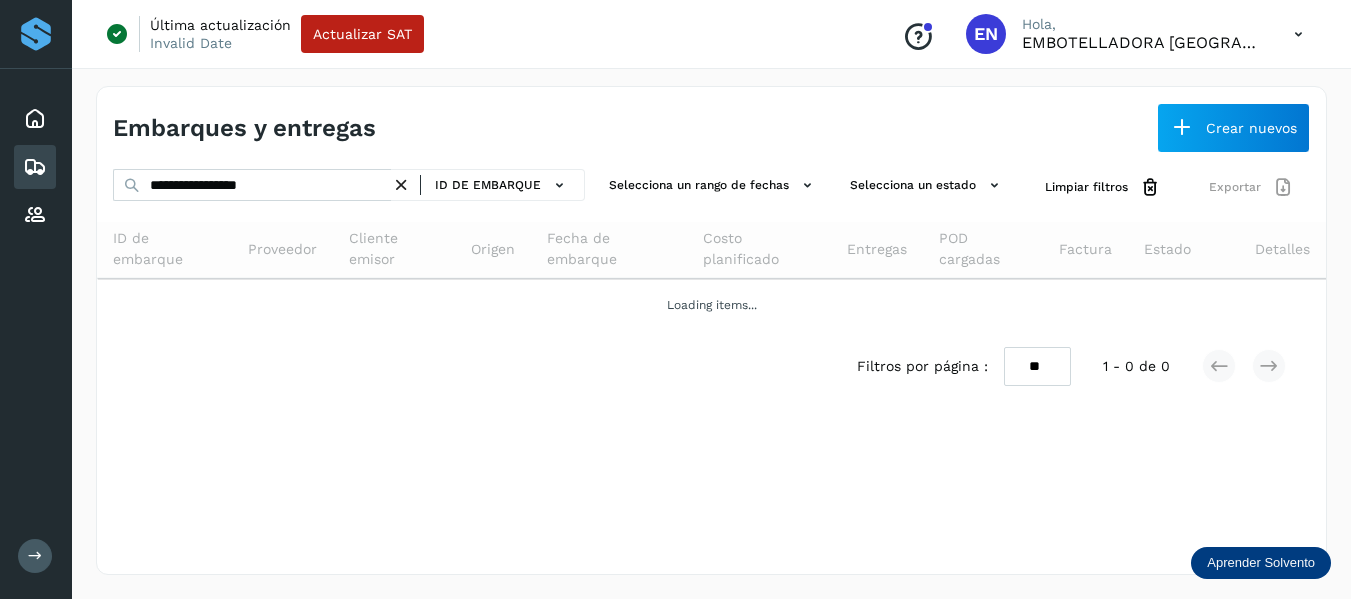 scroll, scrollTop: 0, scrollLeft: 0, axis: both 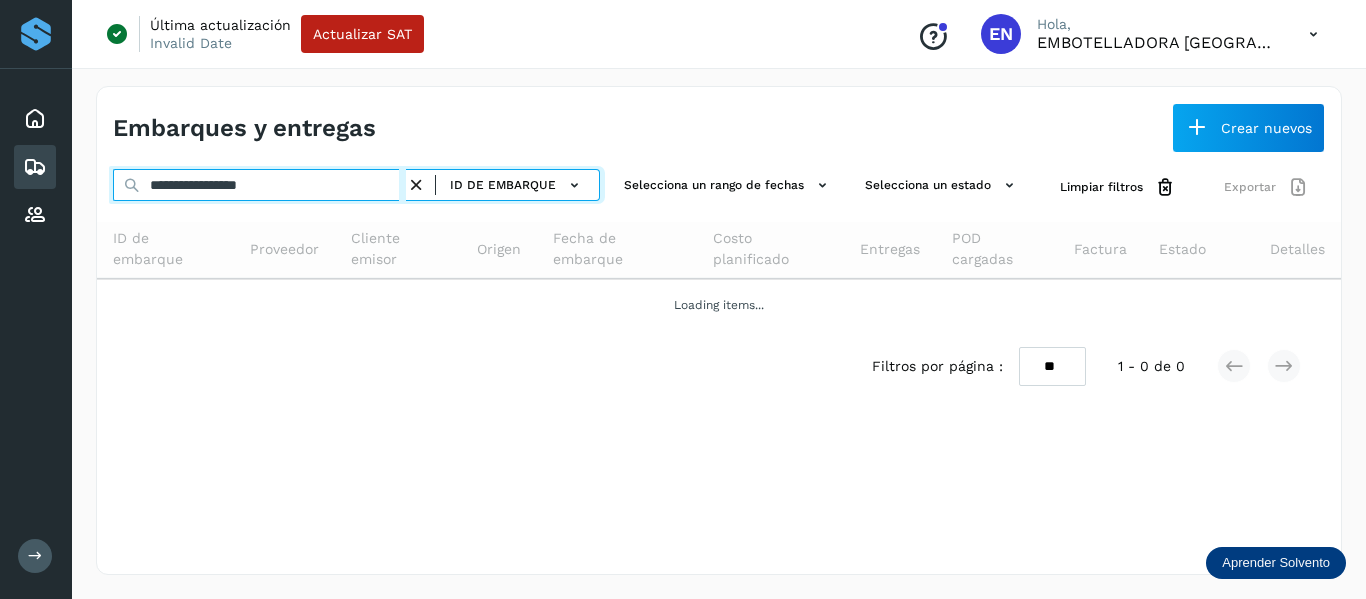 click on "**********" at bounding box center (259, 185) 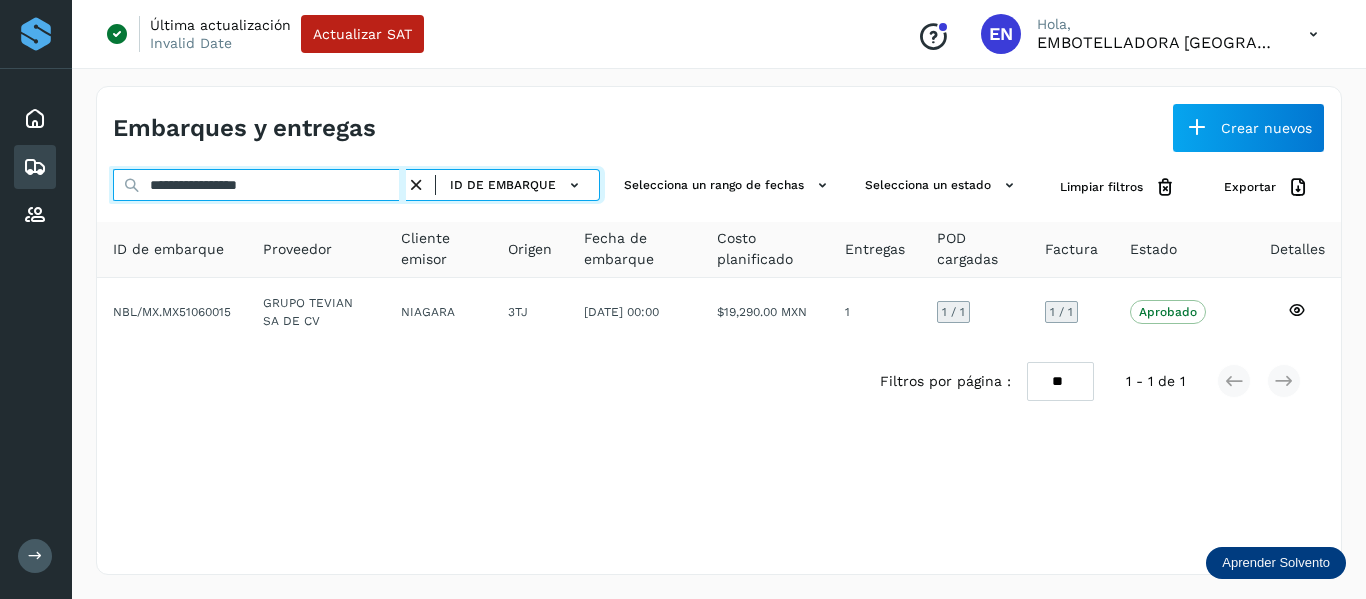 click on "**********" at bounding box center (259, 185) 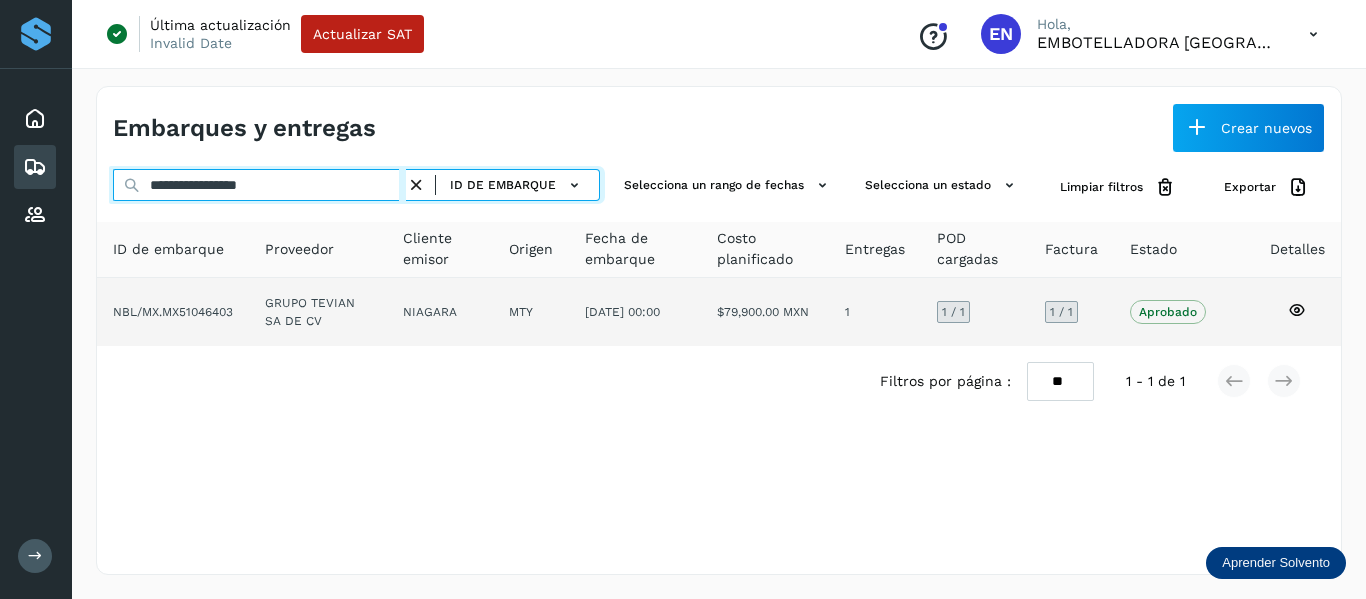 type on "**********" 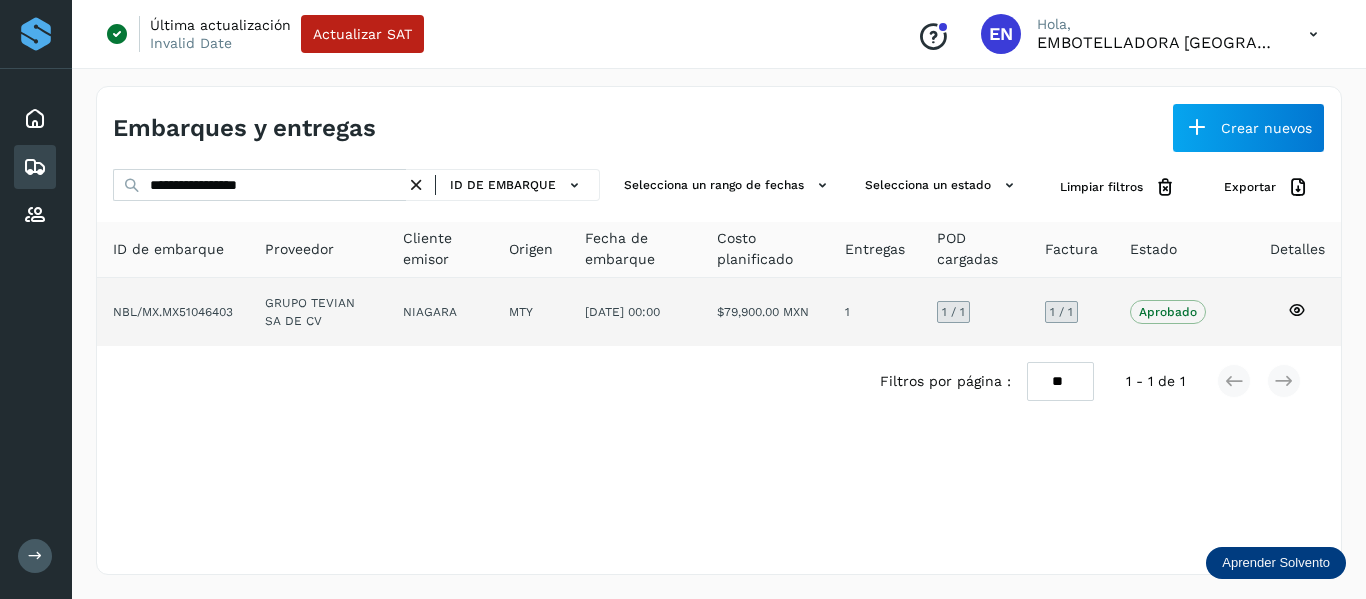 click 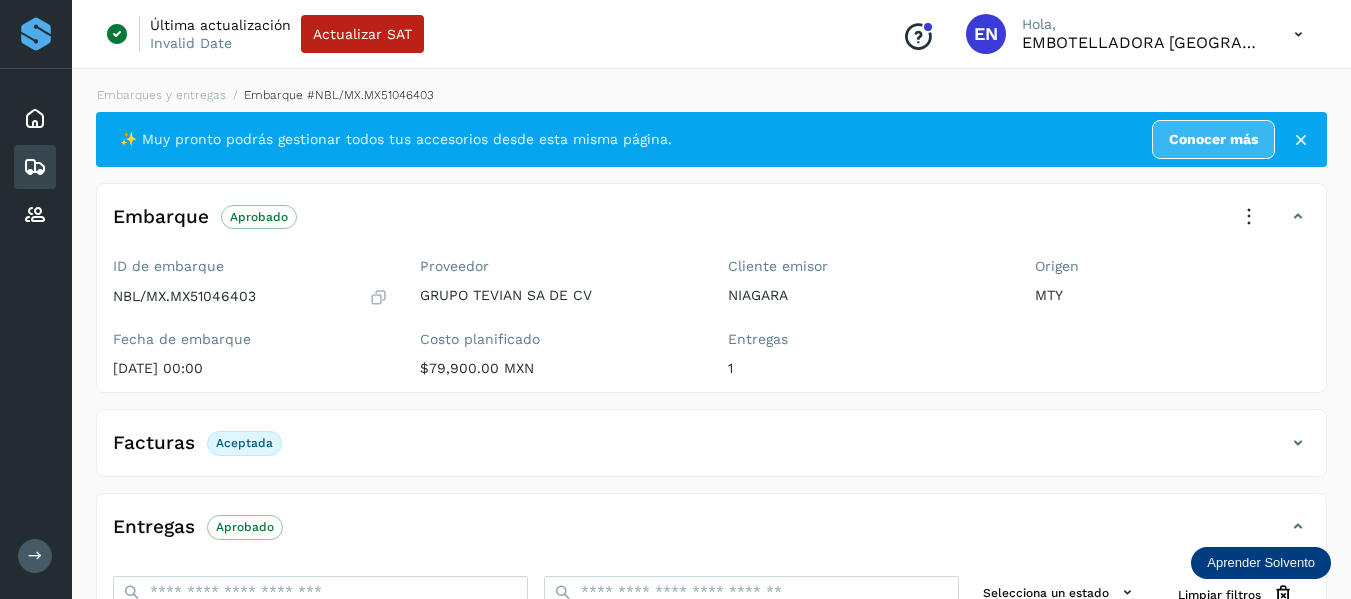 scroll, scrollTop: 100, scrollLeft: 0, axis: vertical 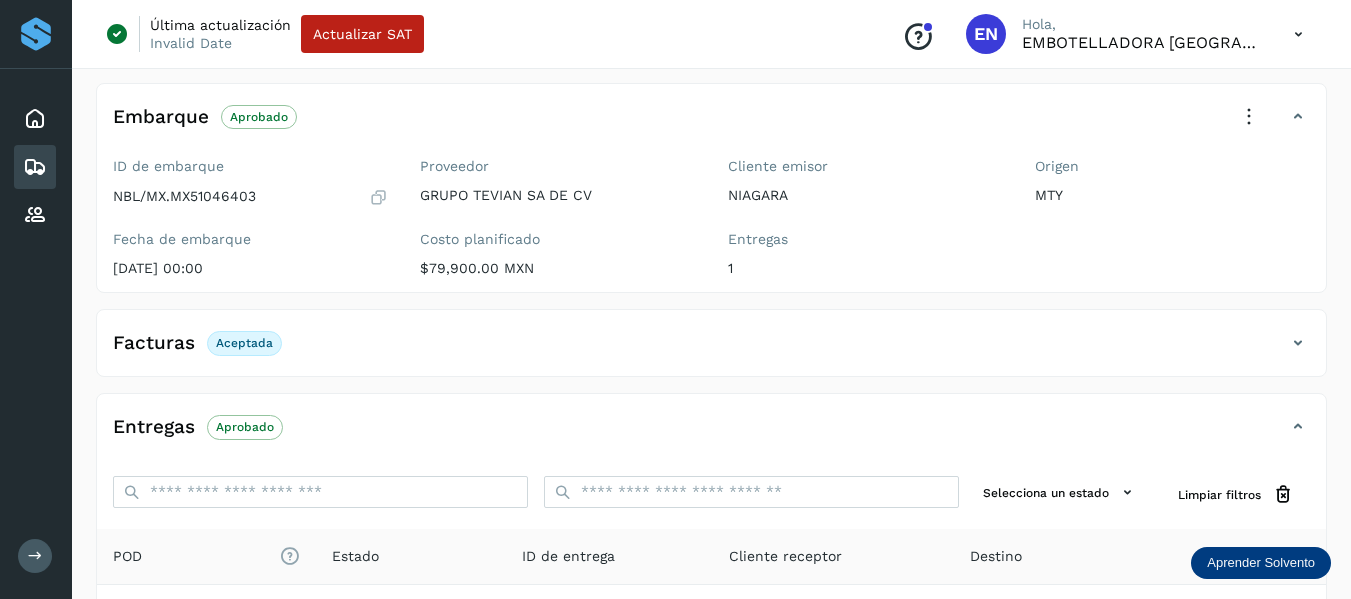 click on "Facturas Aceptada" 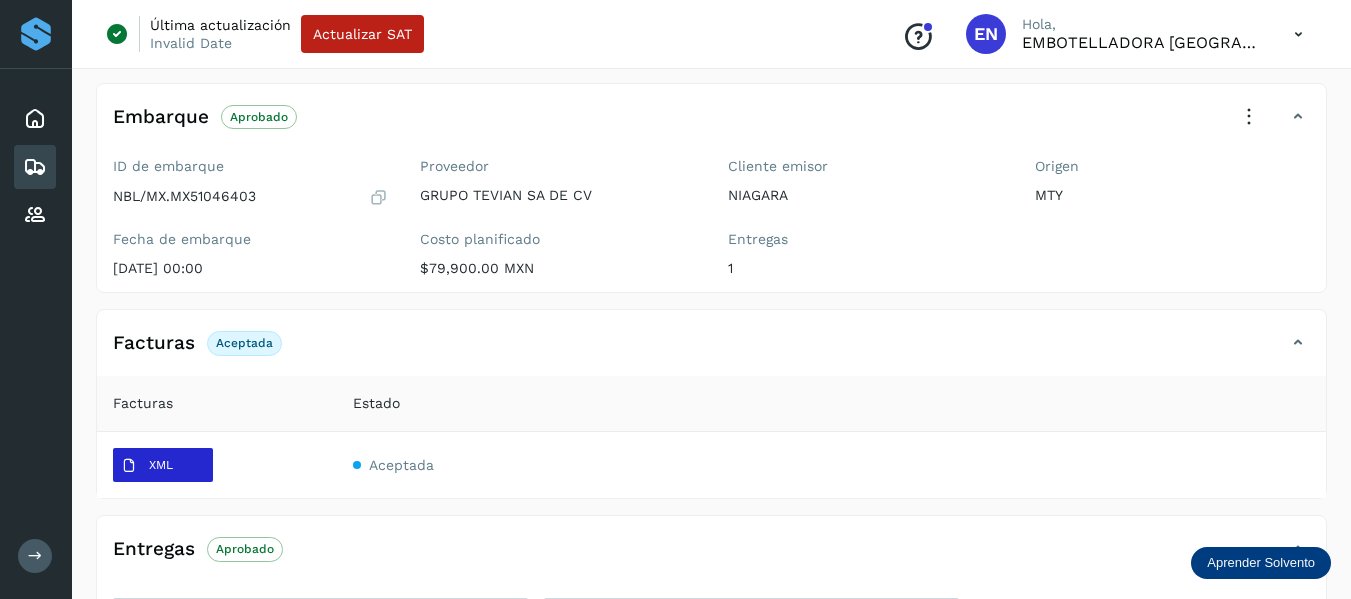 click on "XML" at bounding box center [163, 465] 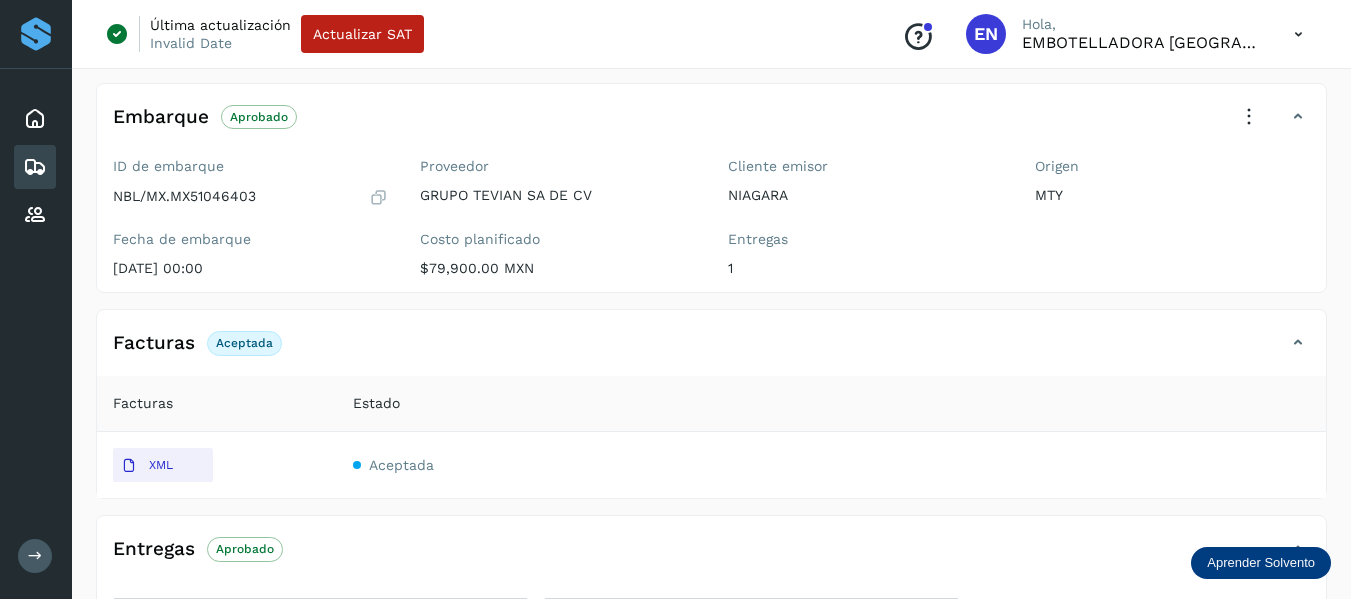 type 